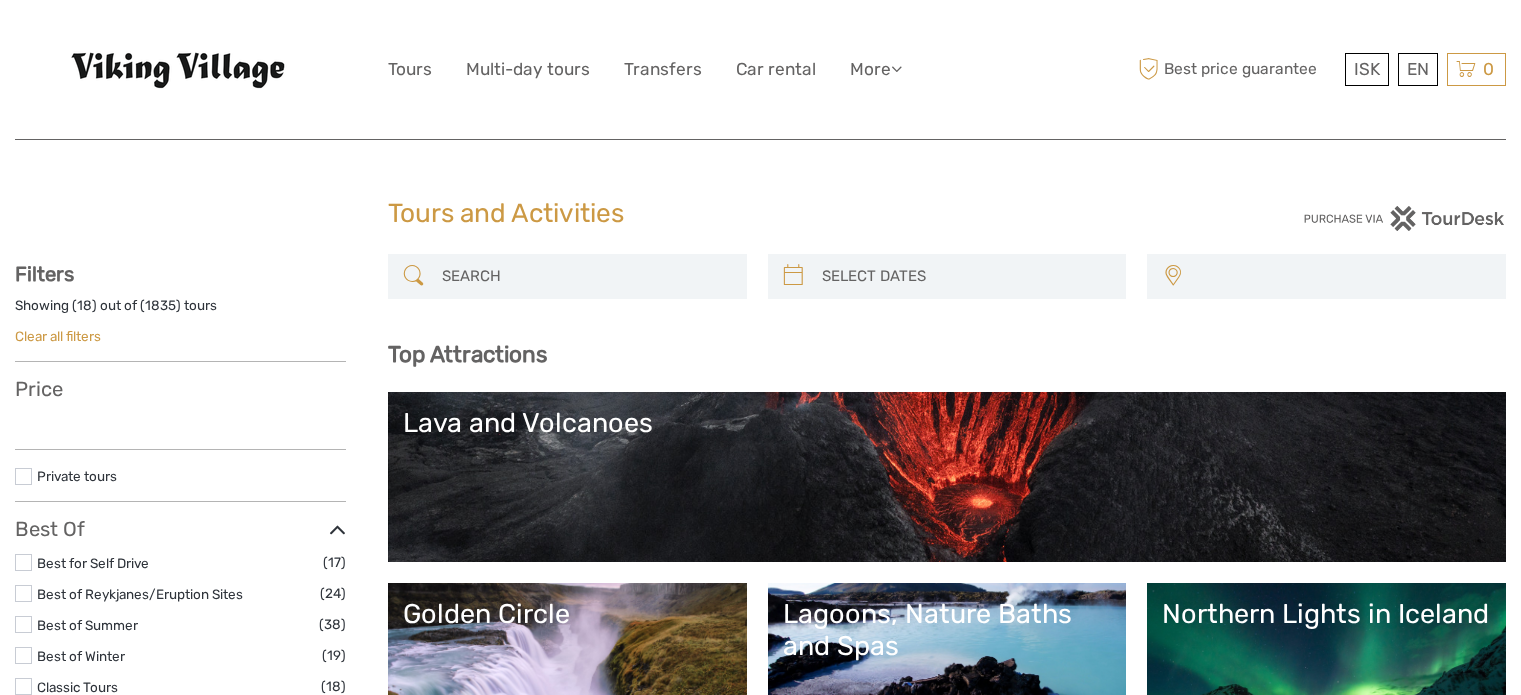 select 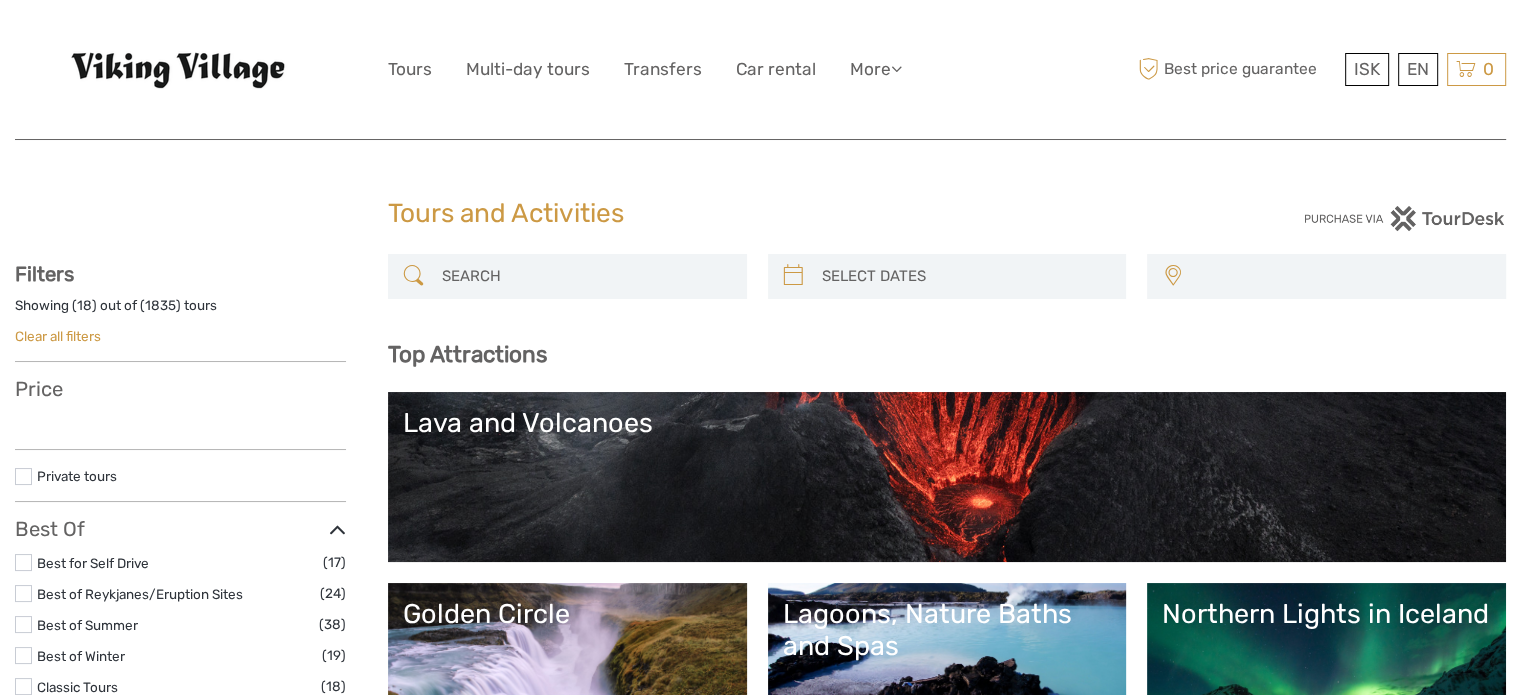 scroll, scrollTop: 0, scrollLeft: 0, axis: both 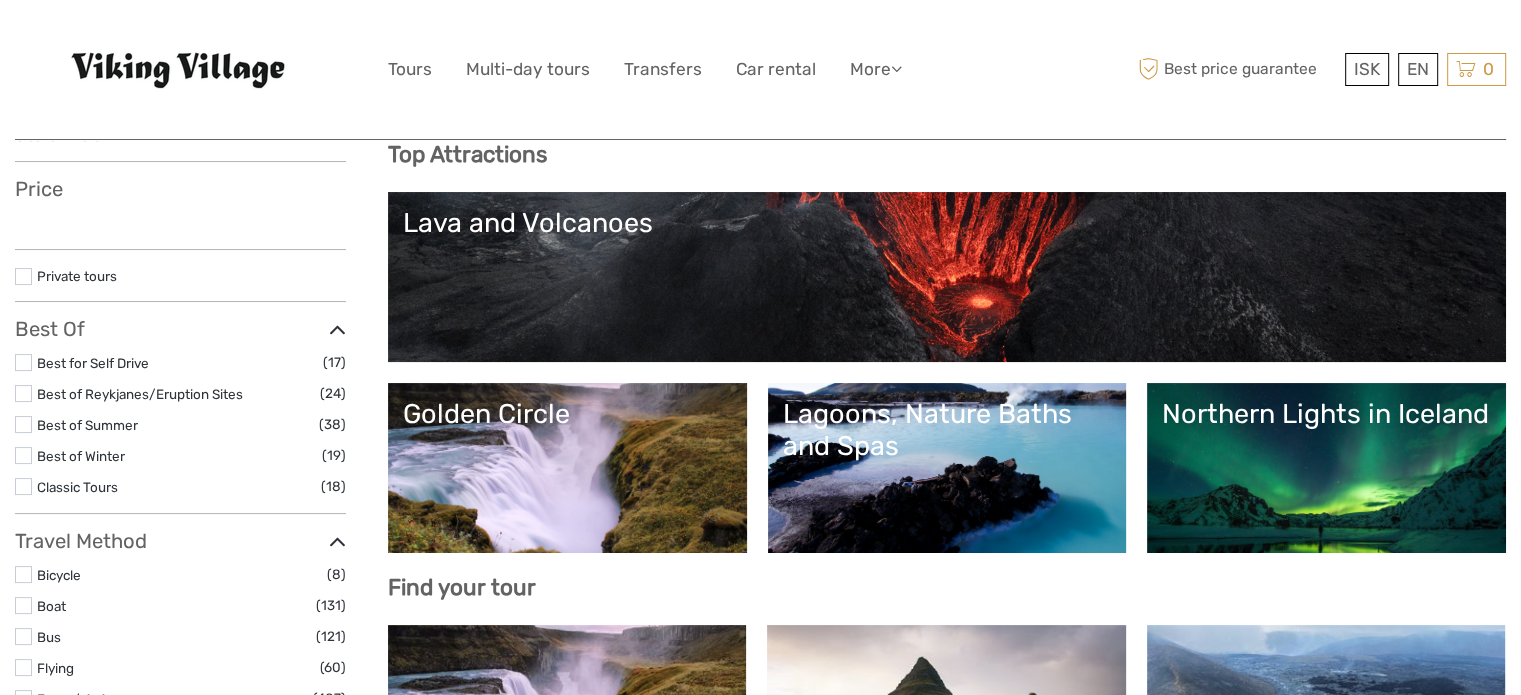 select 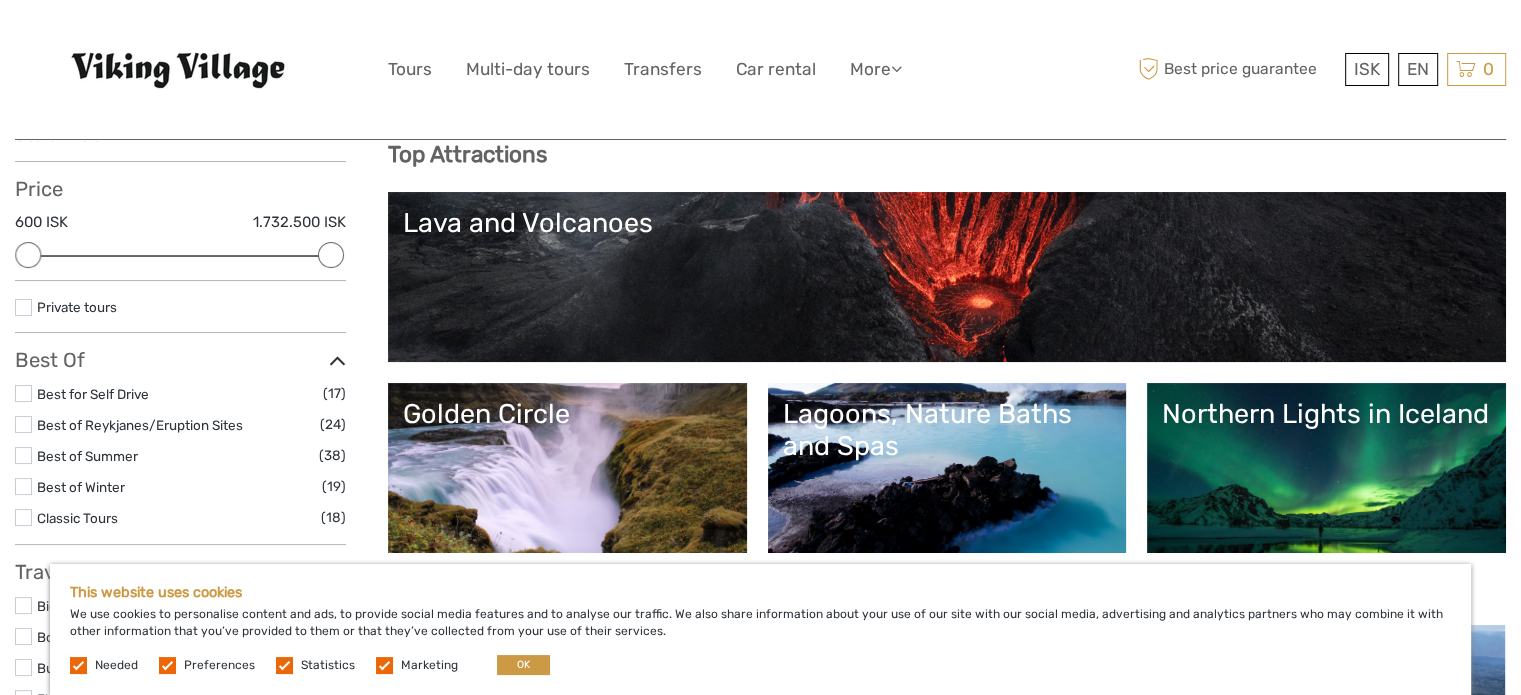 scroll, scrollTop: 0, scrollLeft: 0, axis: both 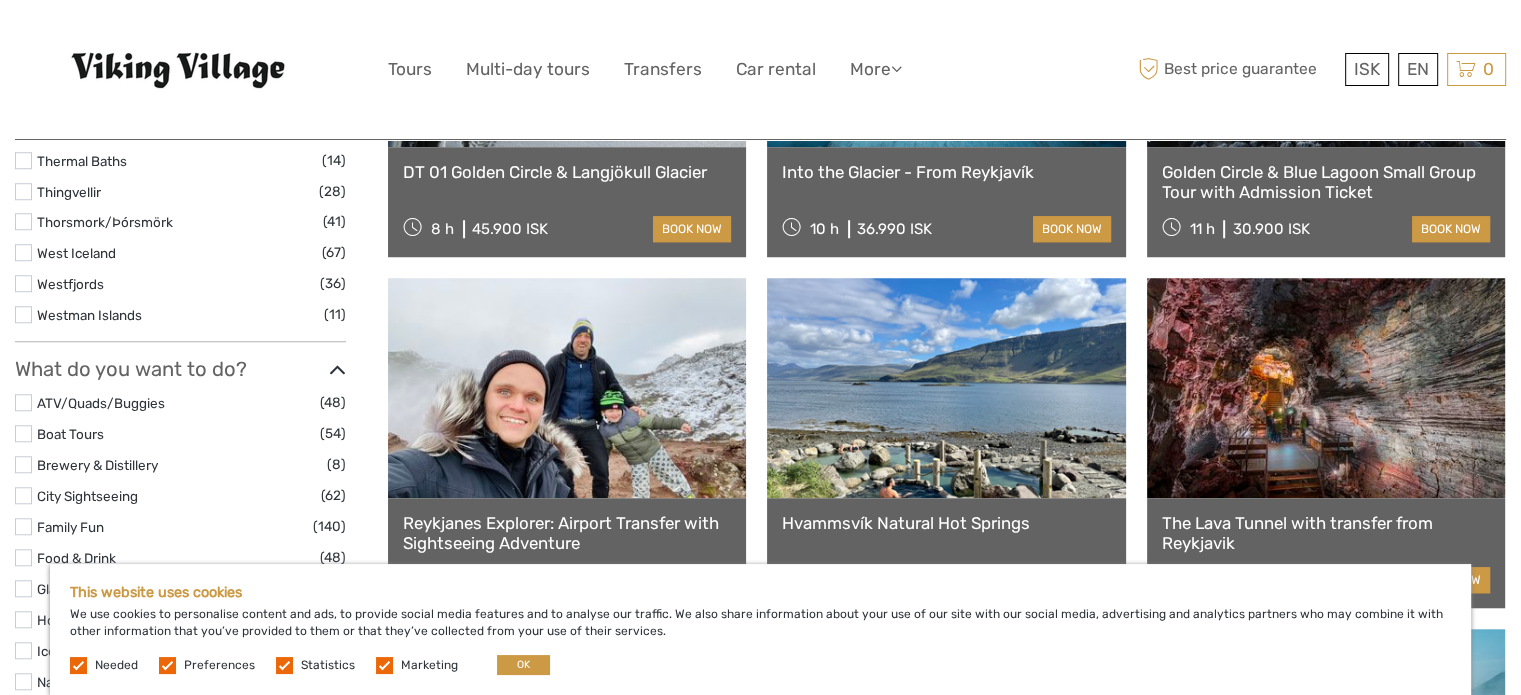 click on "Golden Circle & Blue Lagoon Small Group Tour with Admission Ticket" at bounding box center (1326, 182) 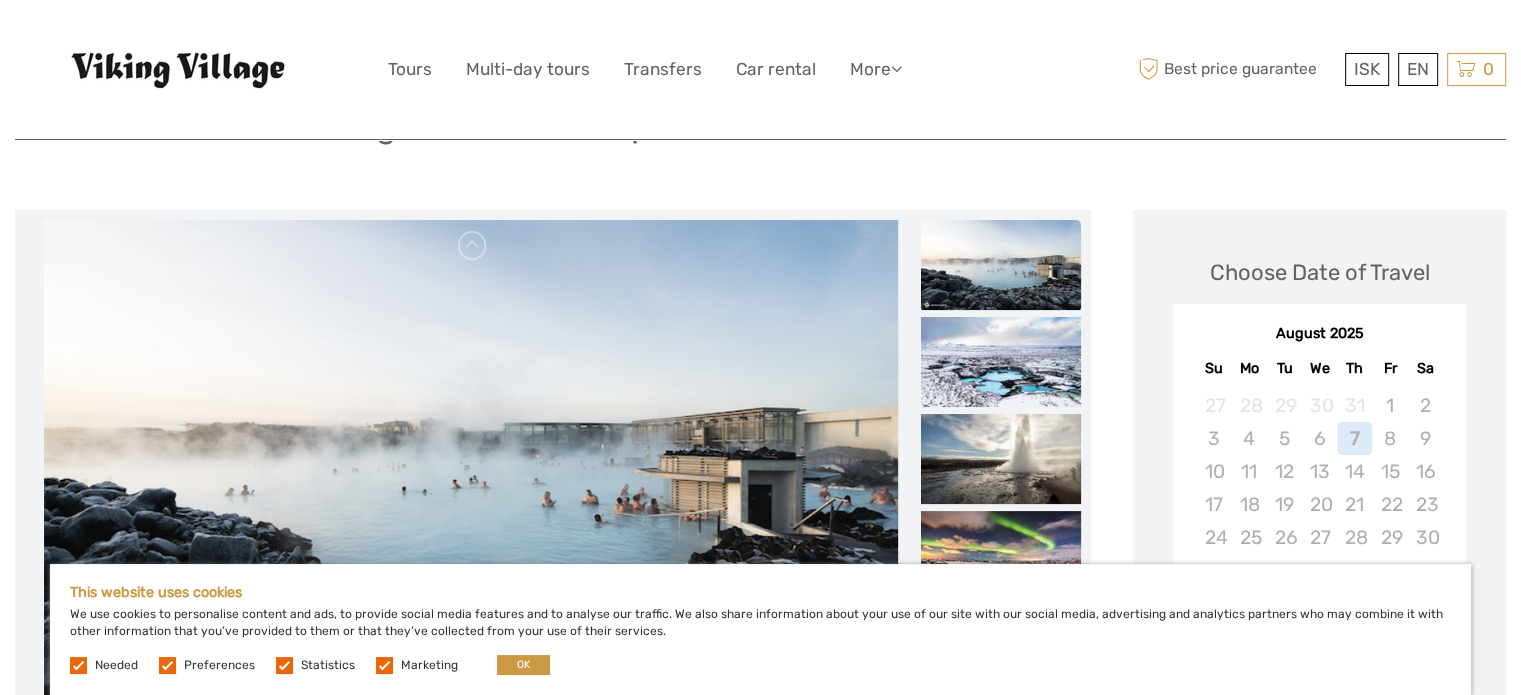 scroll, scrollTop: 300, scrollLeft: 0, axis: vertical 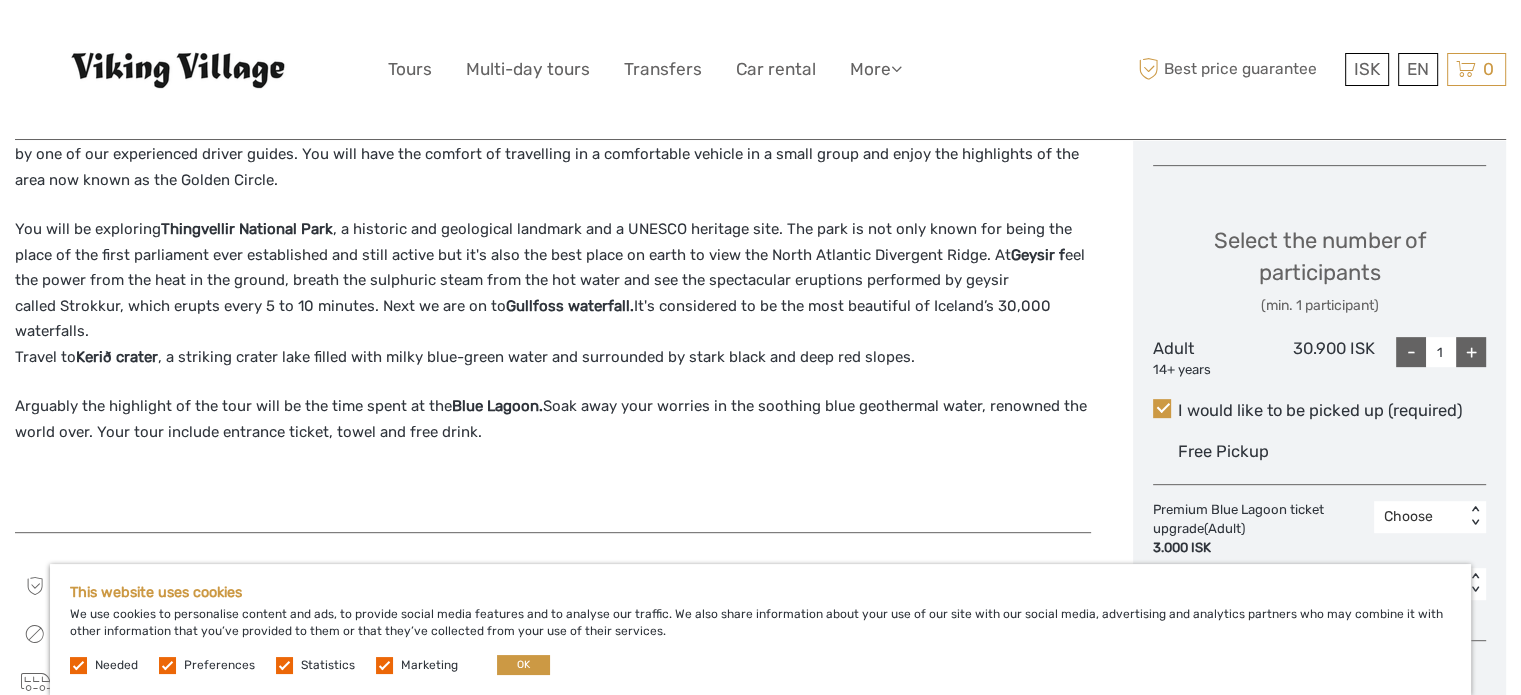 click on "+" at bounding box center (1471, 352) 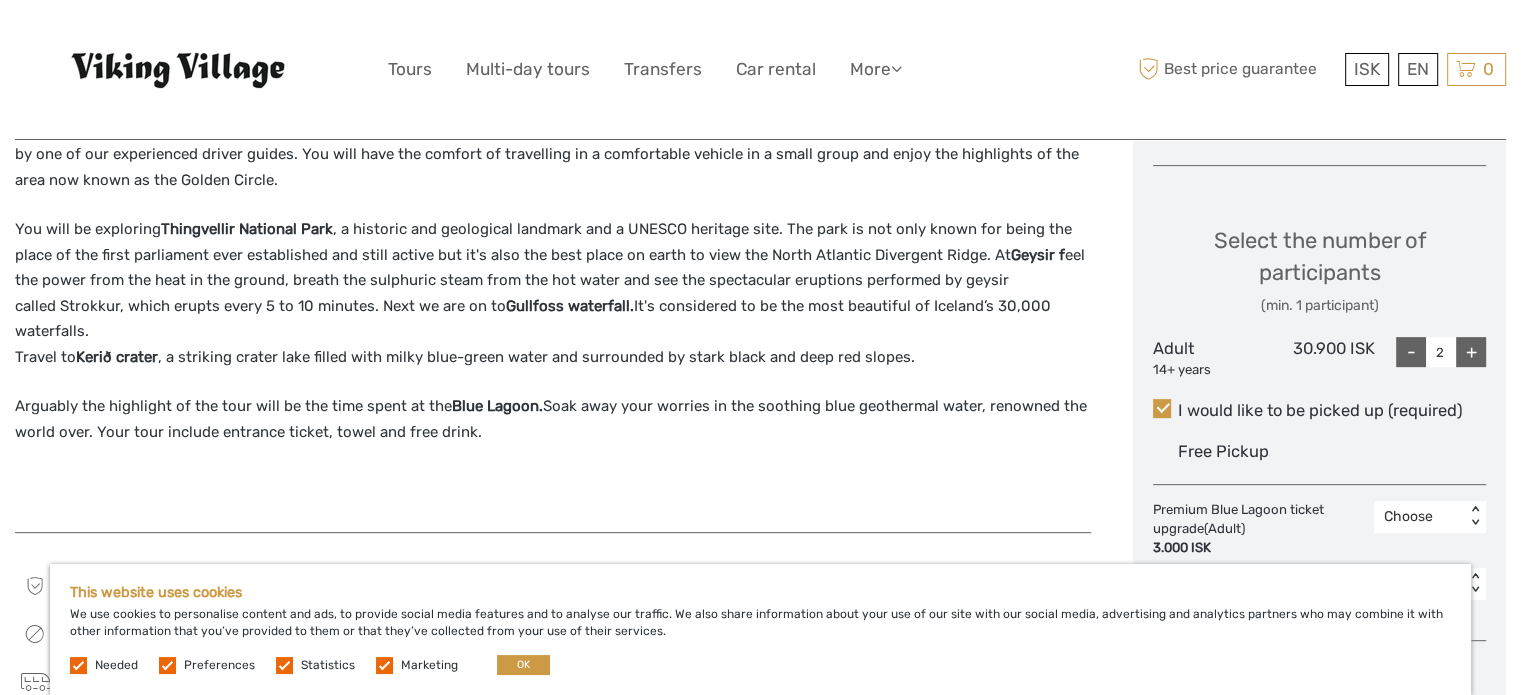 click on "+" at bounding box center (1471, 352) 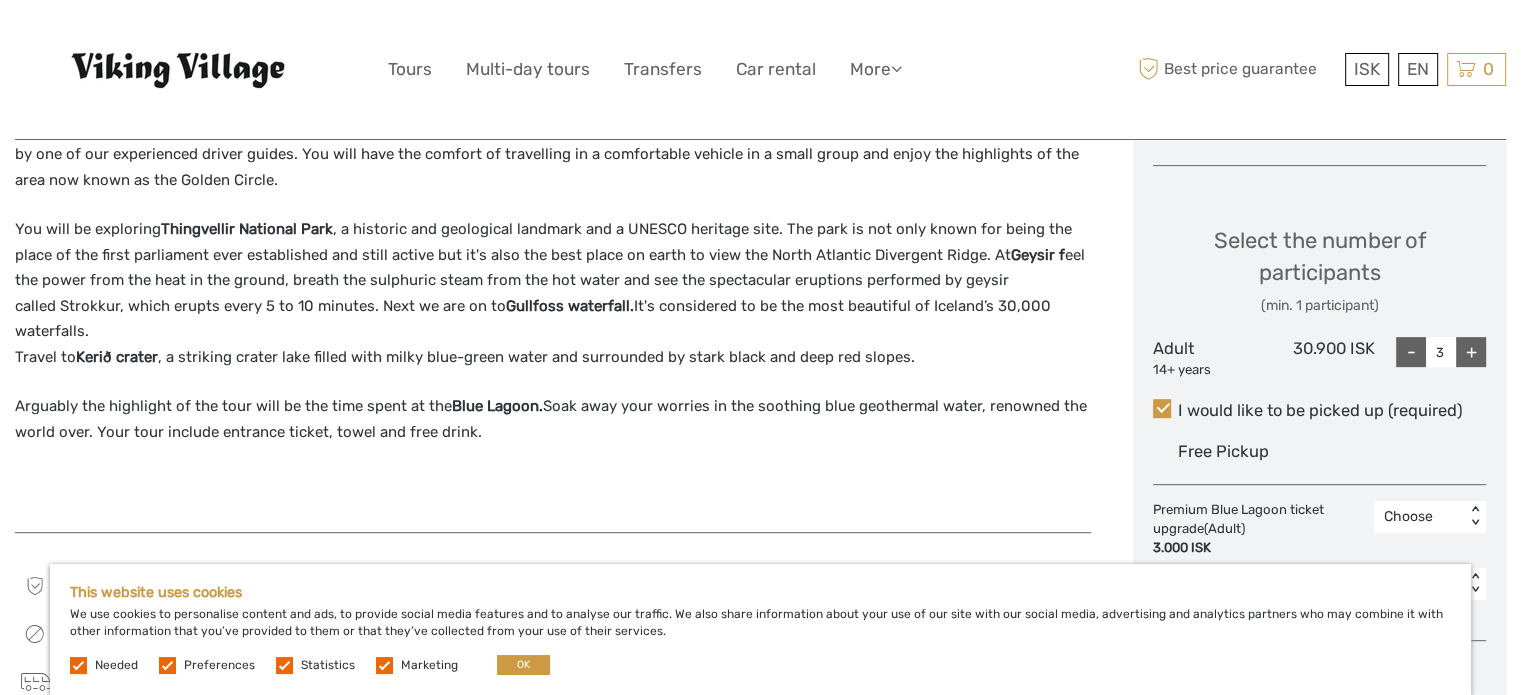 click on "+" at bounding box center (1471, 352) 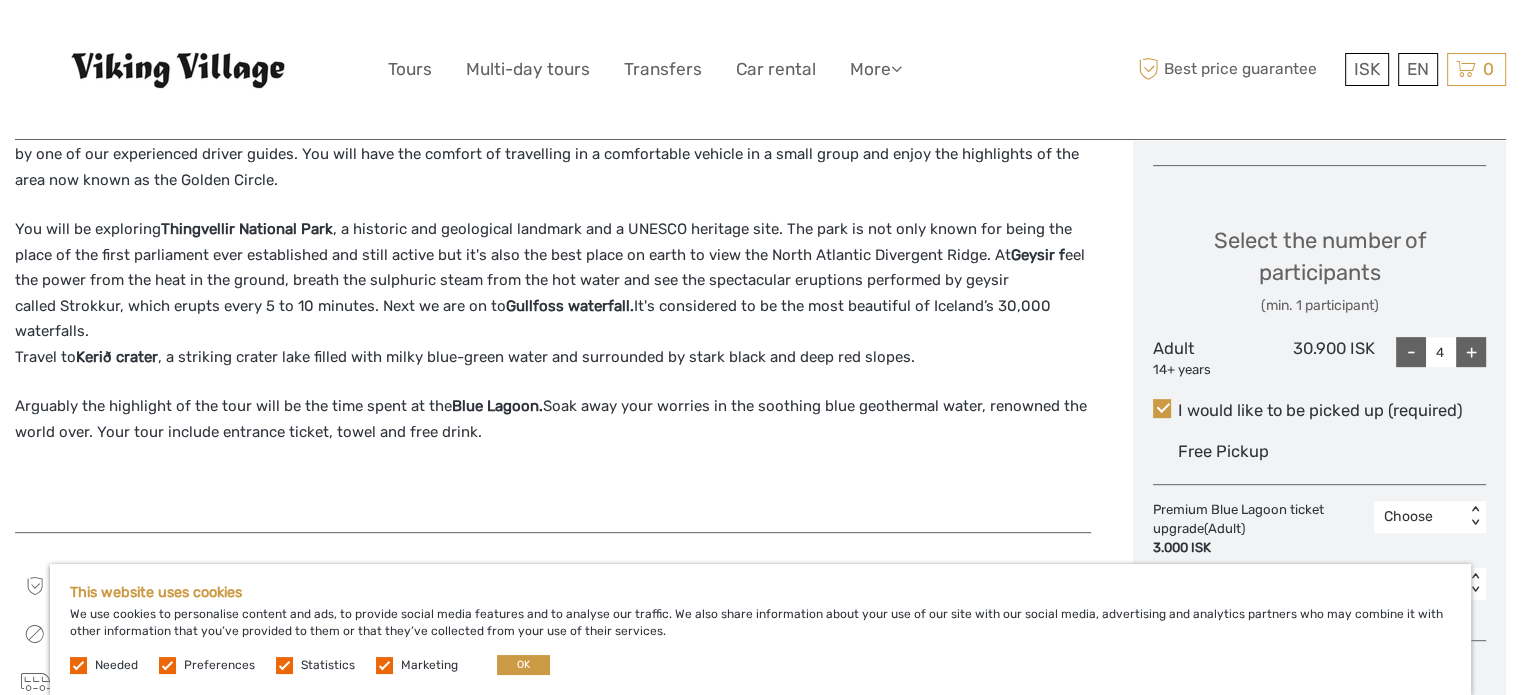 click on "+" at bounding box center [1471, 352] 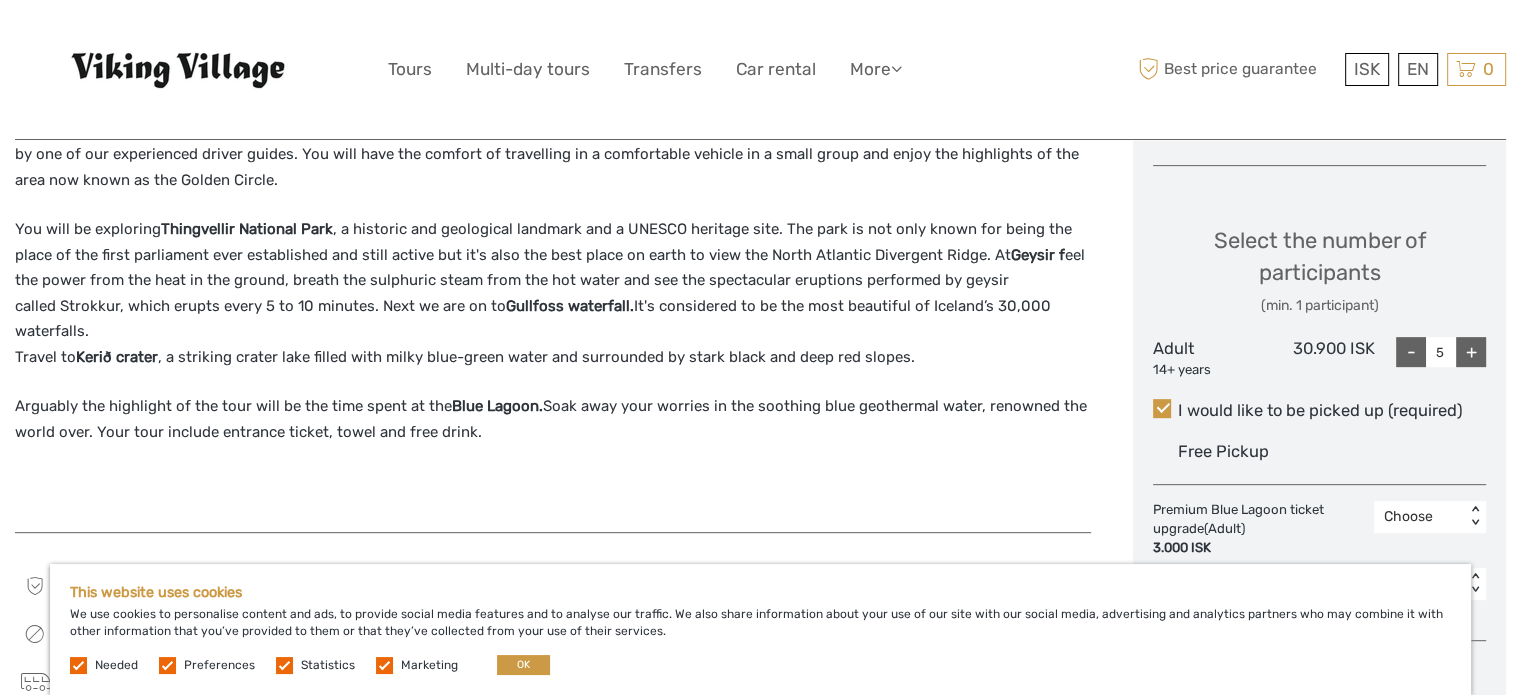click on "+" at bounding box center (1471, 352) 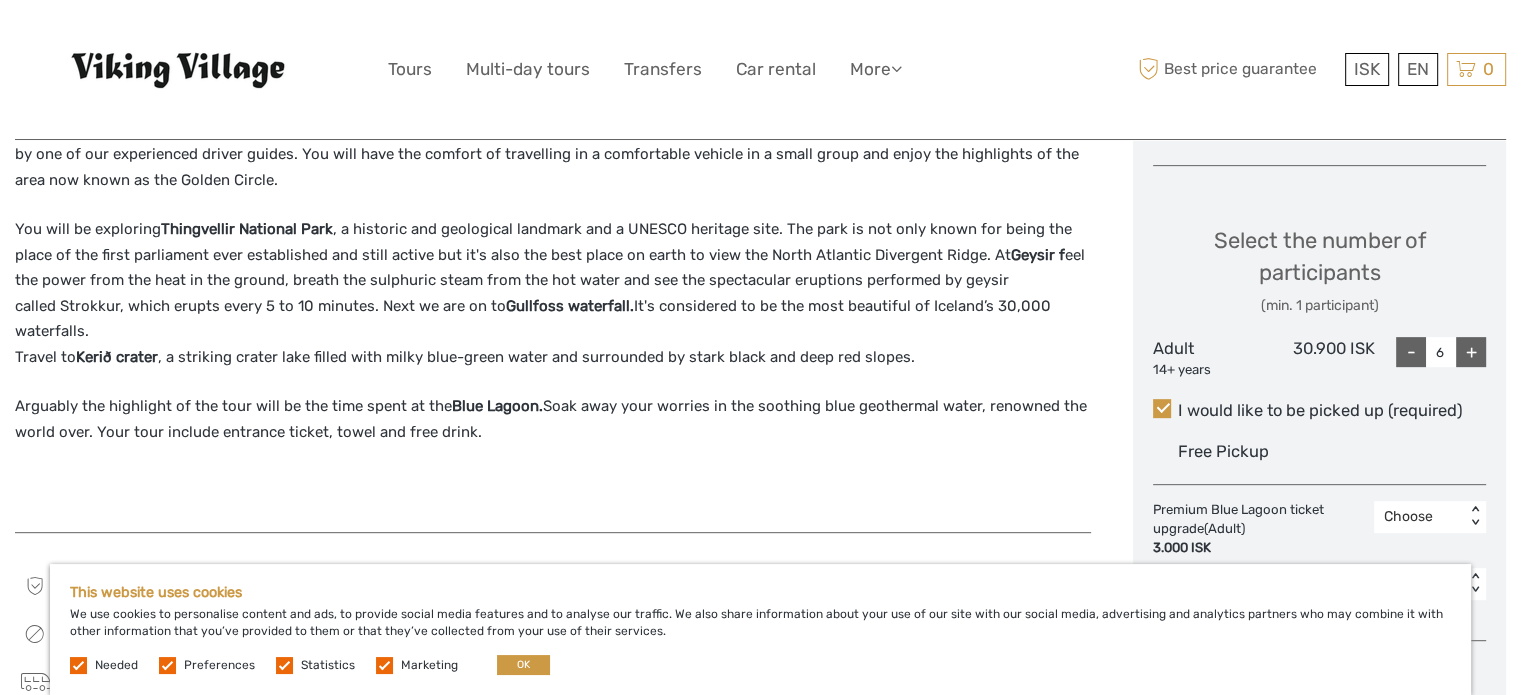 click on "+" at bounding box center [1471, 352] 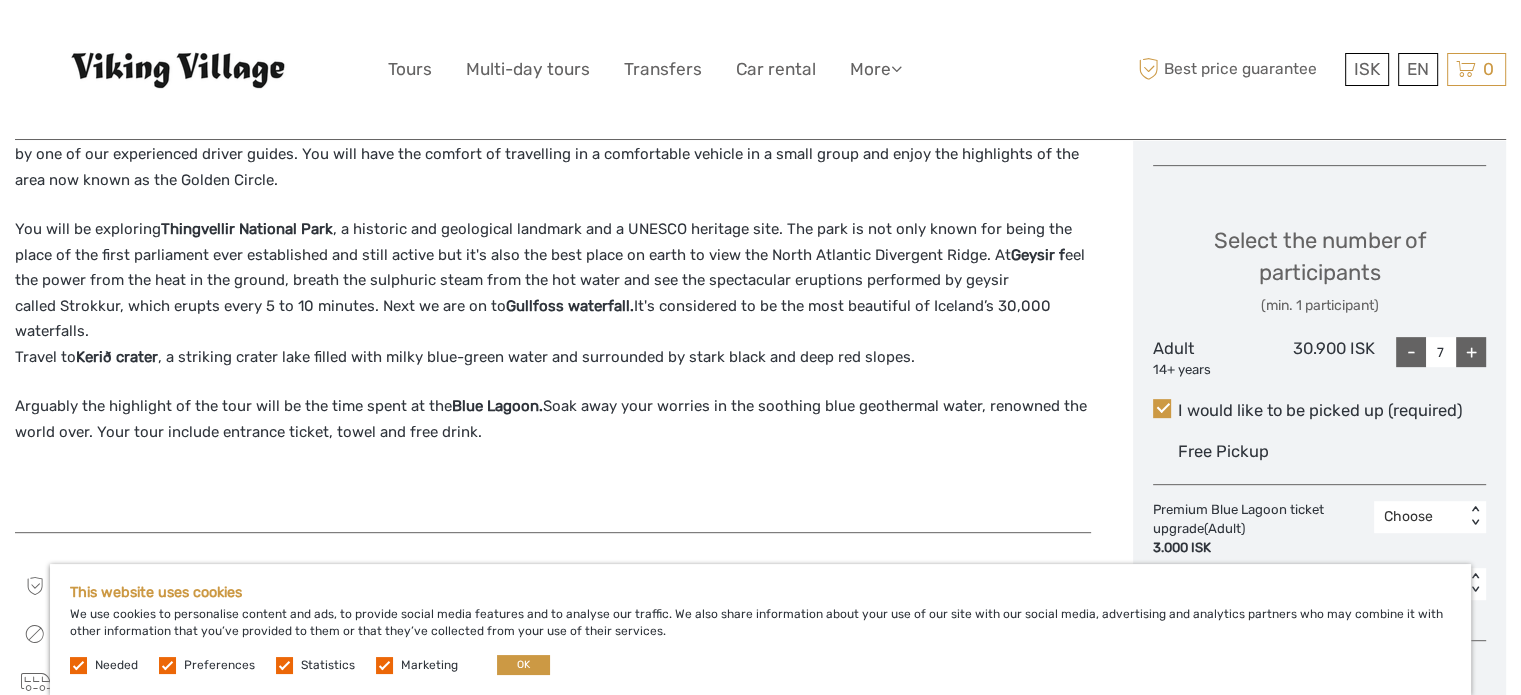 click on "-" at bounding box center [1411, 352] 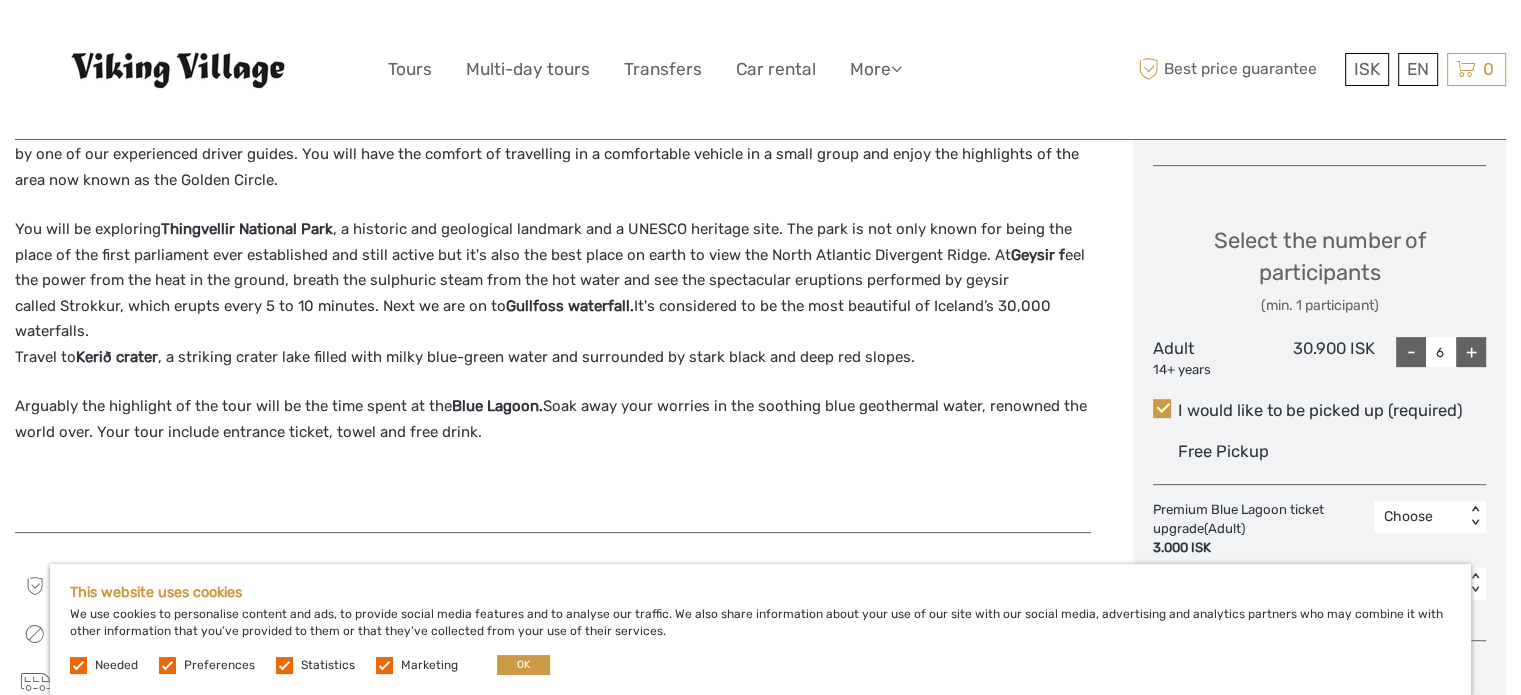 click on "-" at bounding box center [1411, 352] 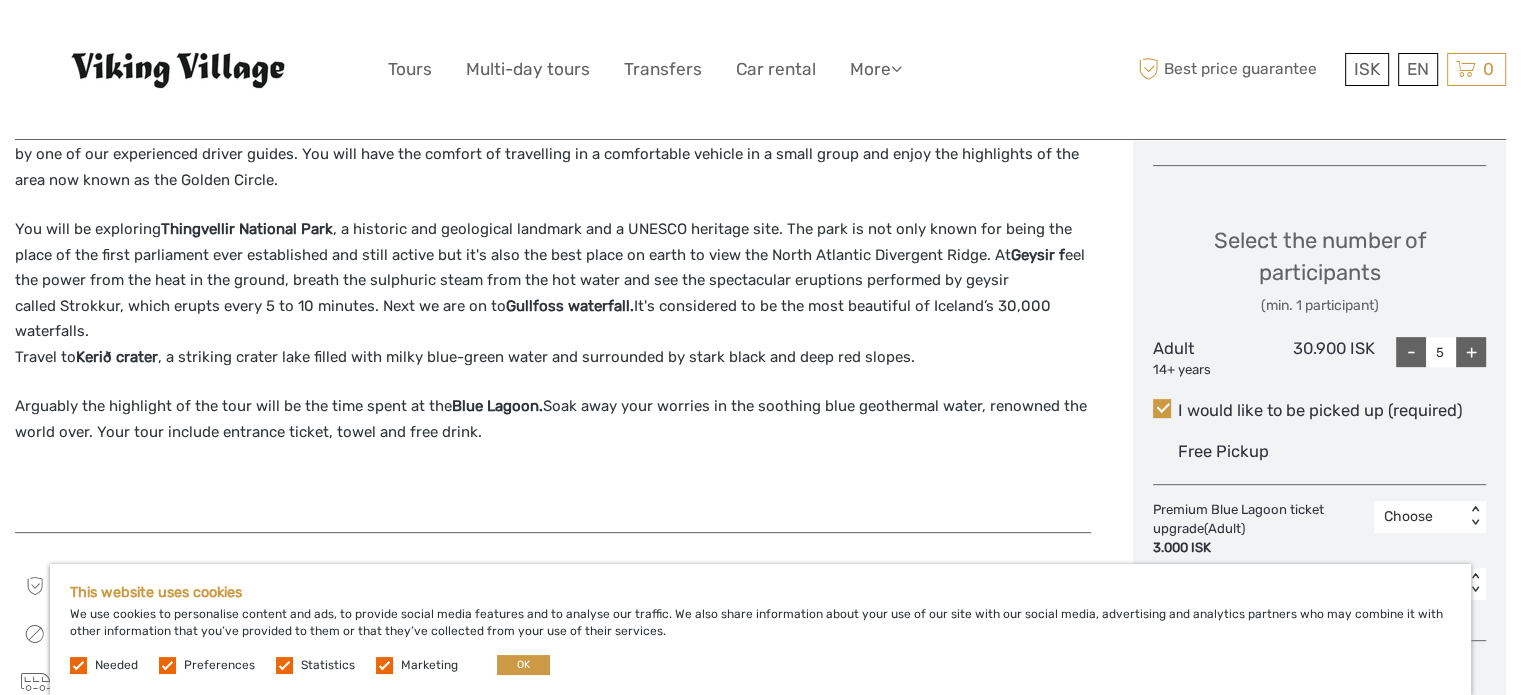 click on "-" at bounding box center (1411, 352) 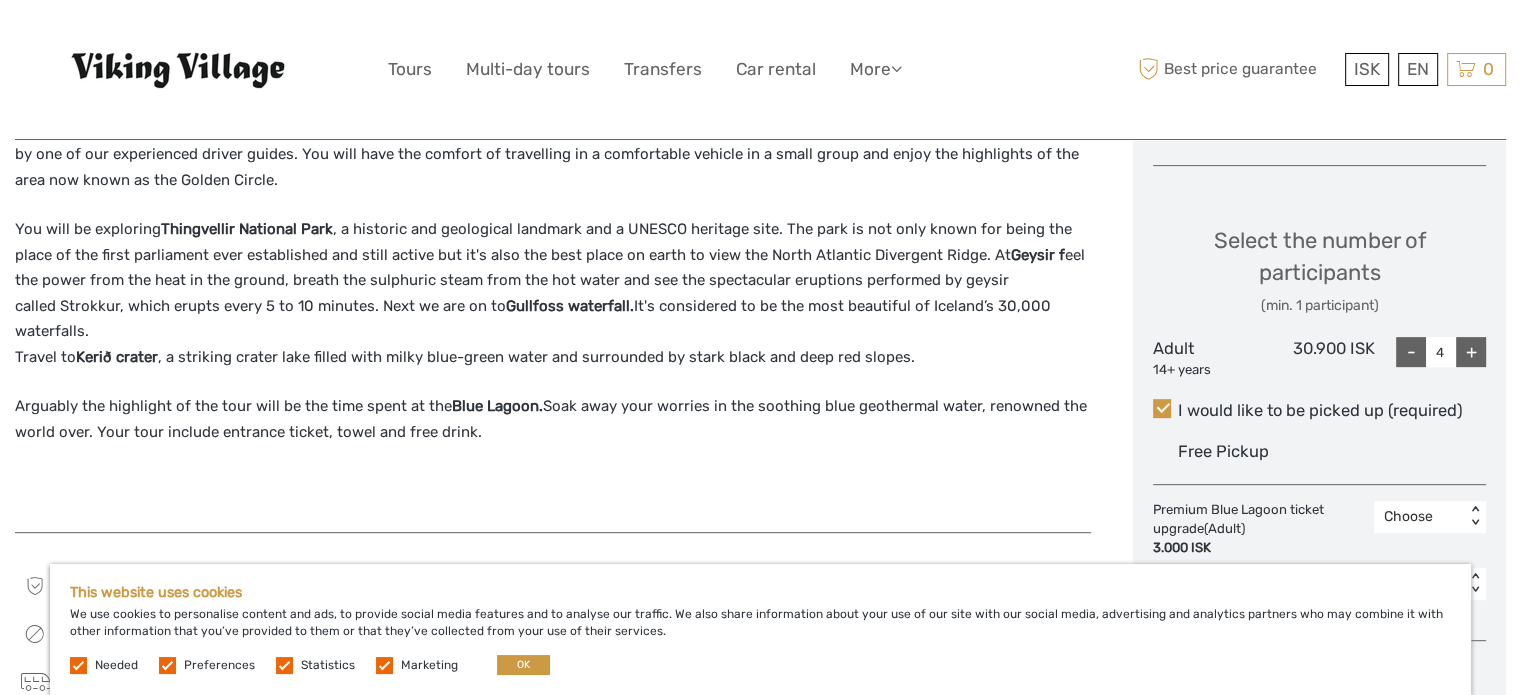 click on "-" at bounding box center (1411, 352) 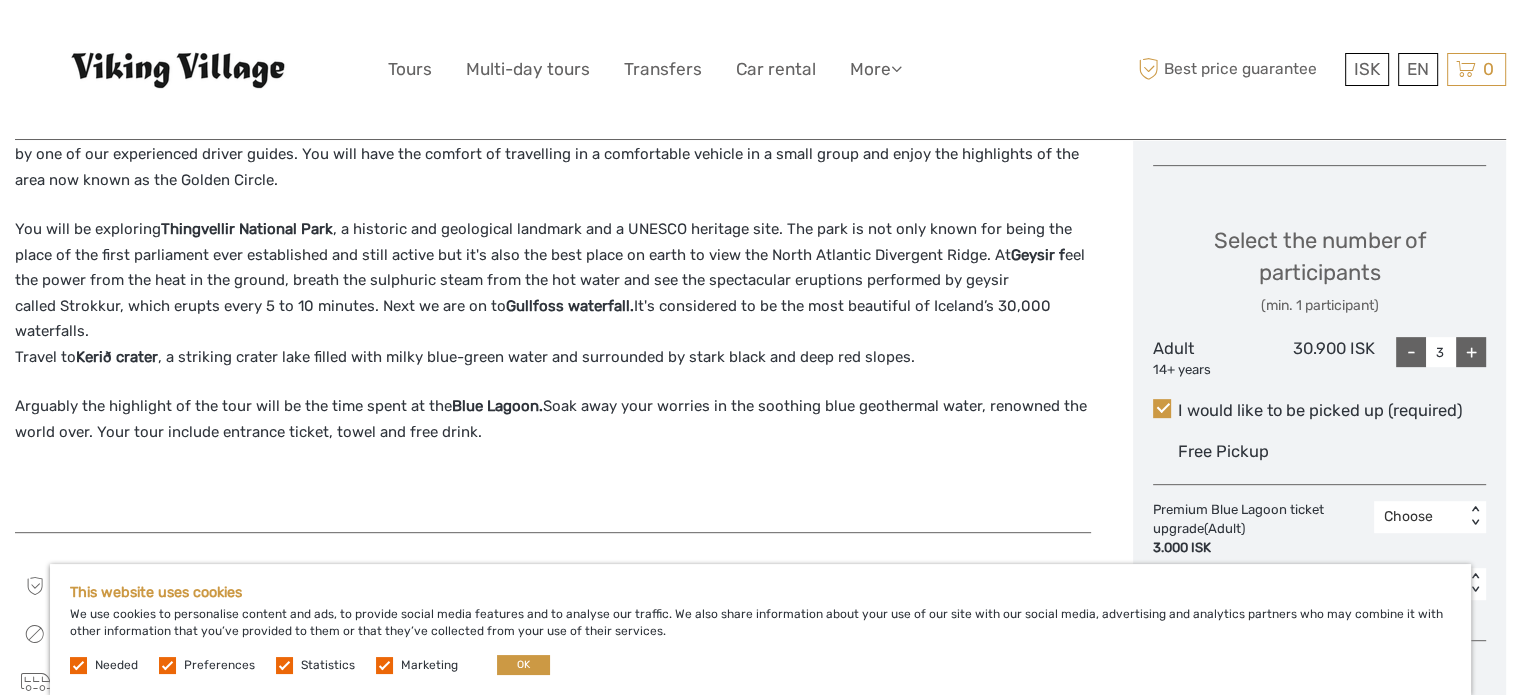 click on "-" at bounding box center [1411, 352] 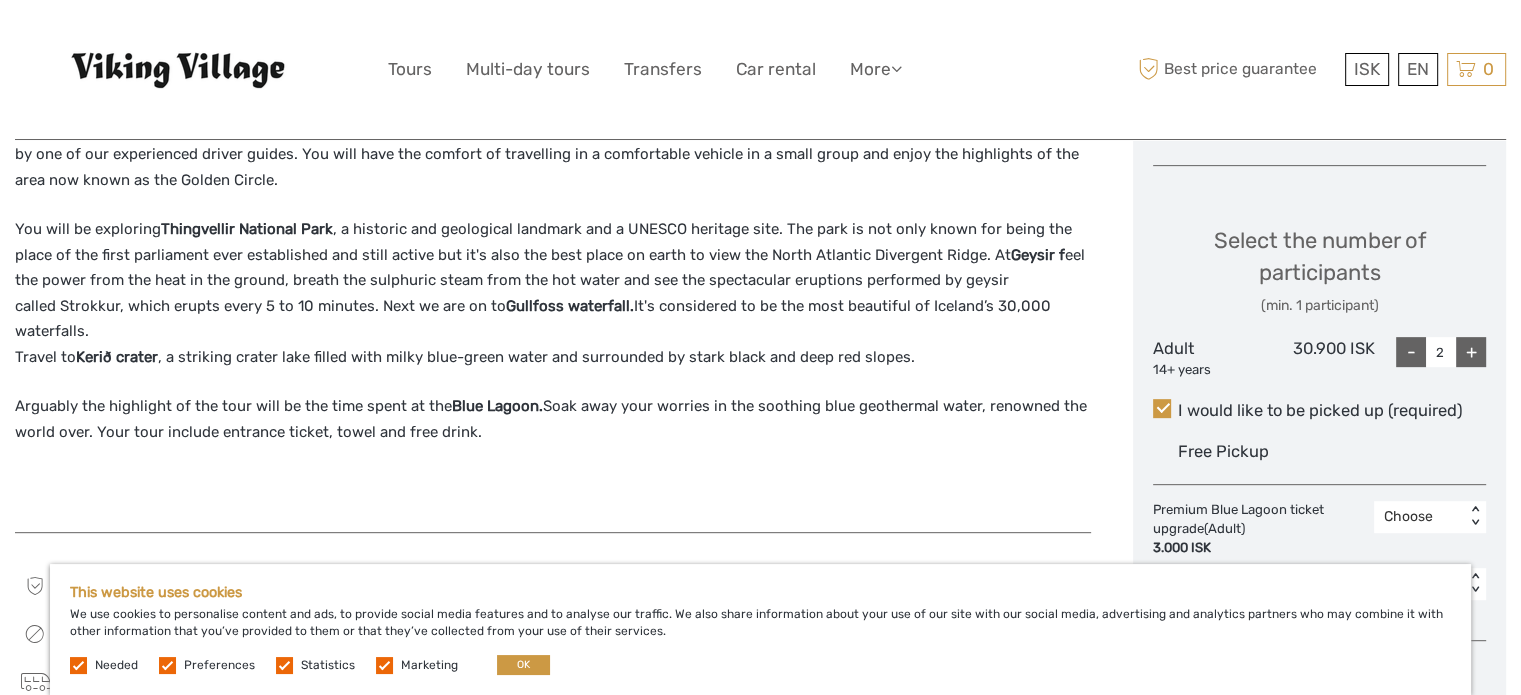 click on "-" at bounding box center (1411, 352) 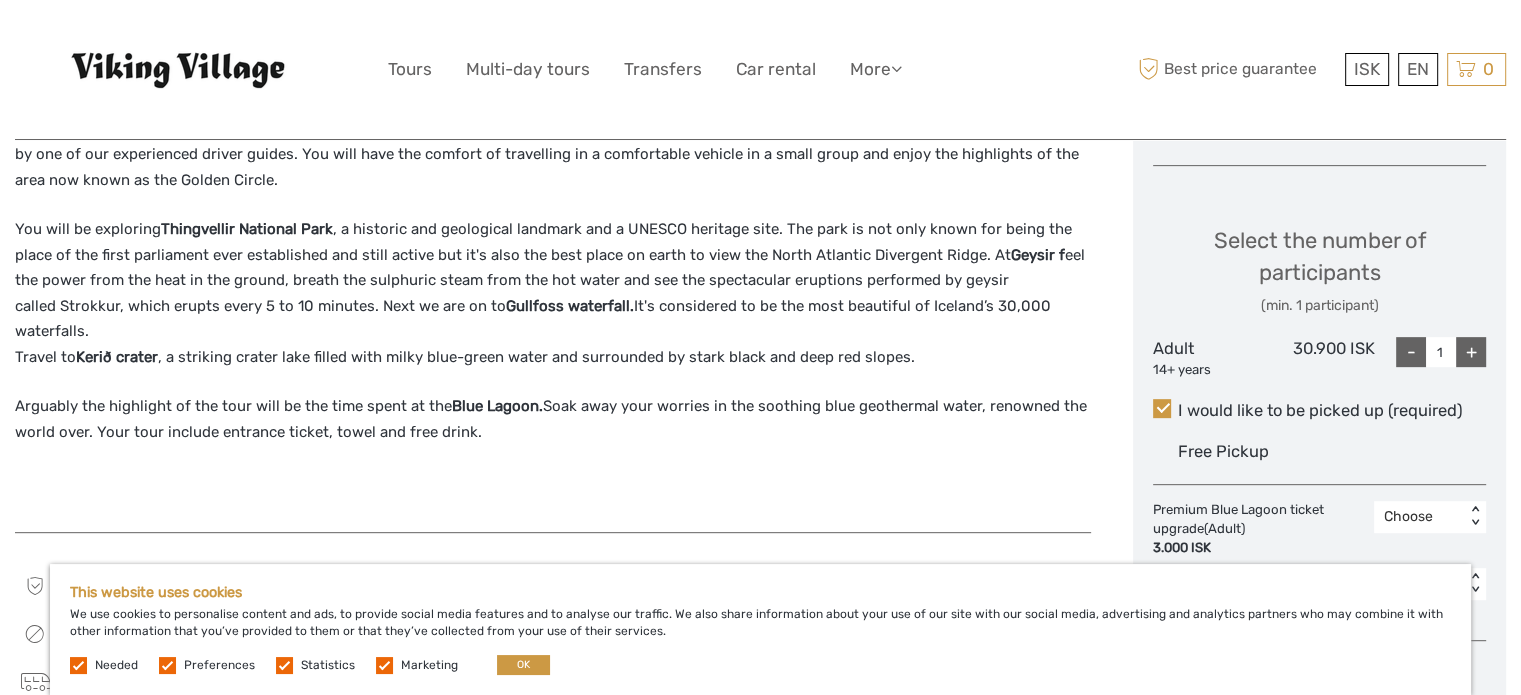 click on "-" at bounding box center [1411, 352] 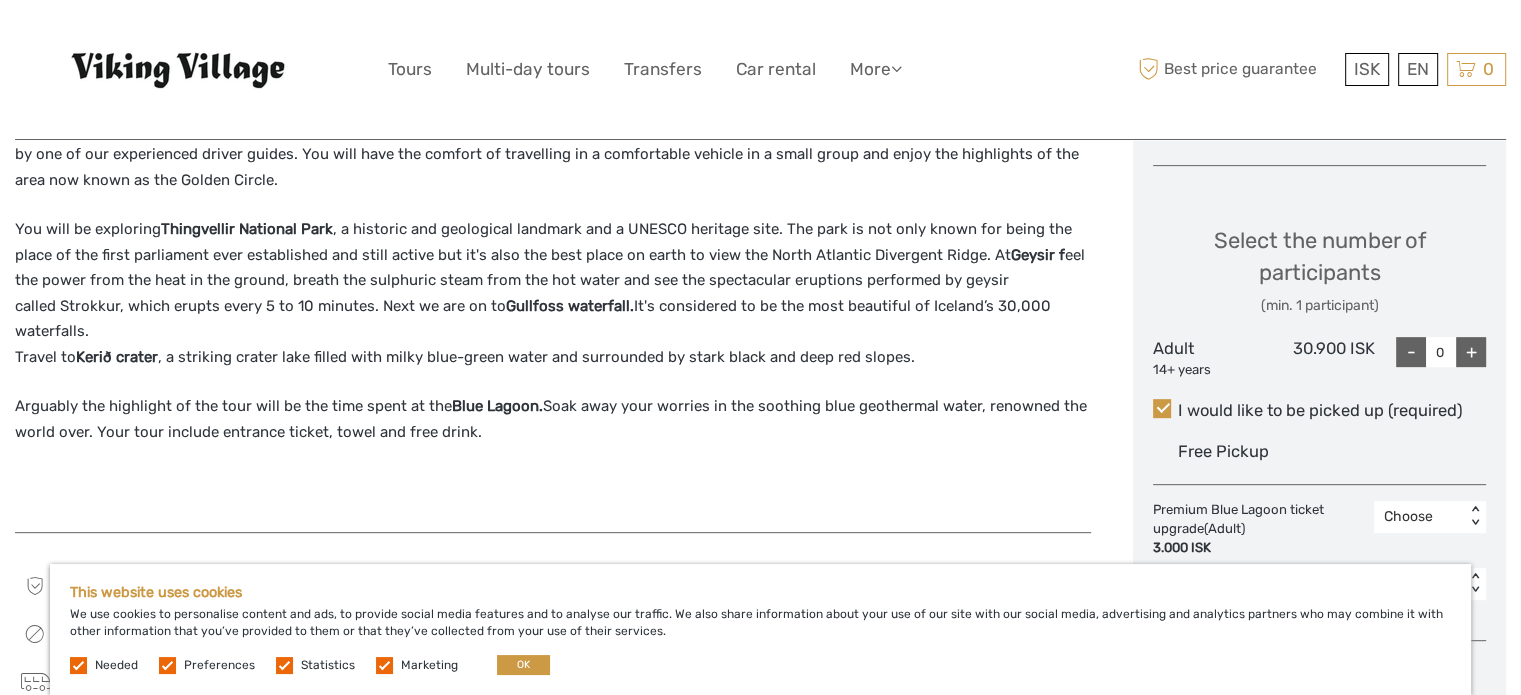click on "+" at bounding box center (1471, 352) 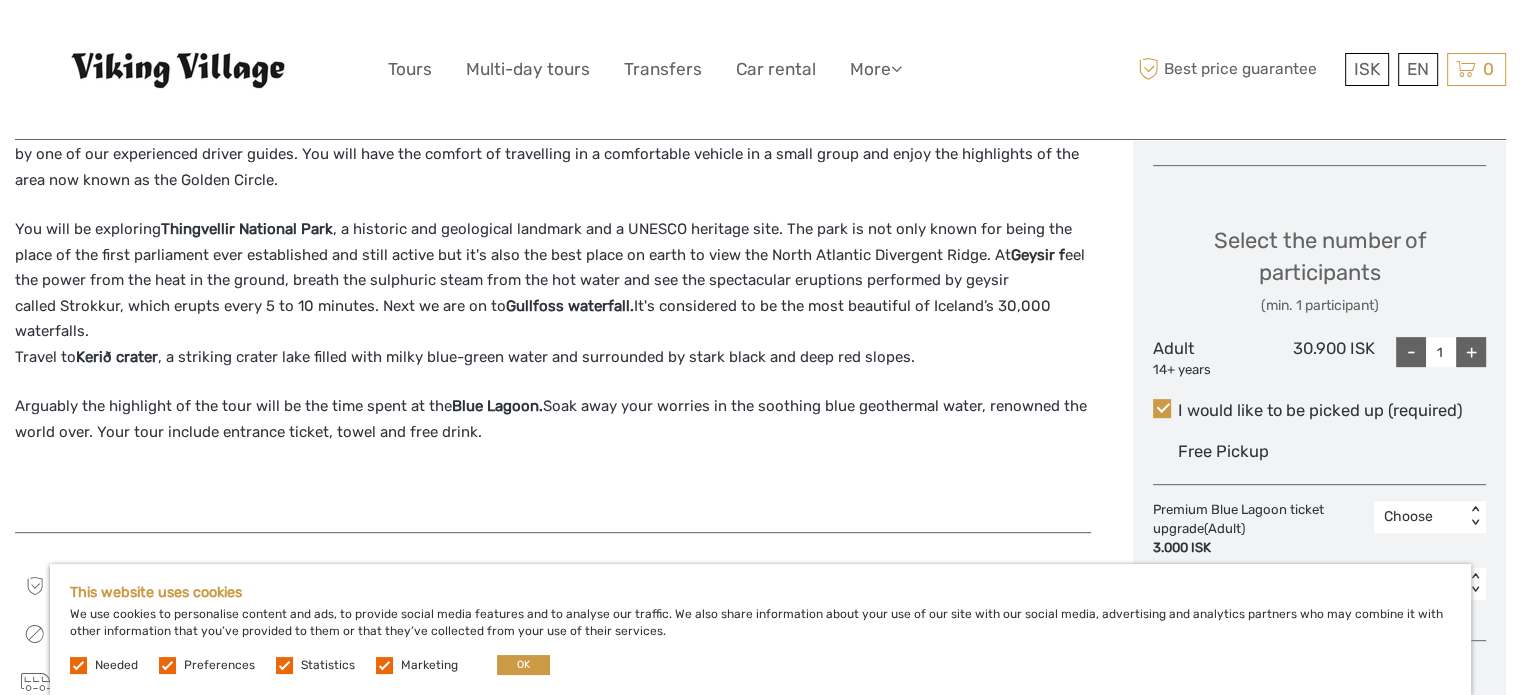 click on "+" at bounding box center (1471, 352) 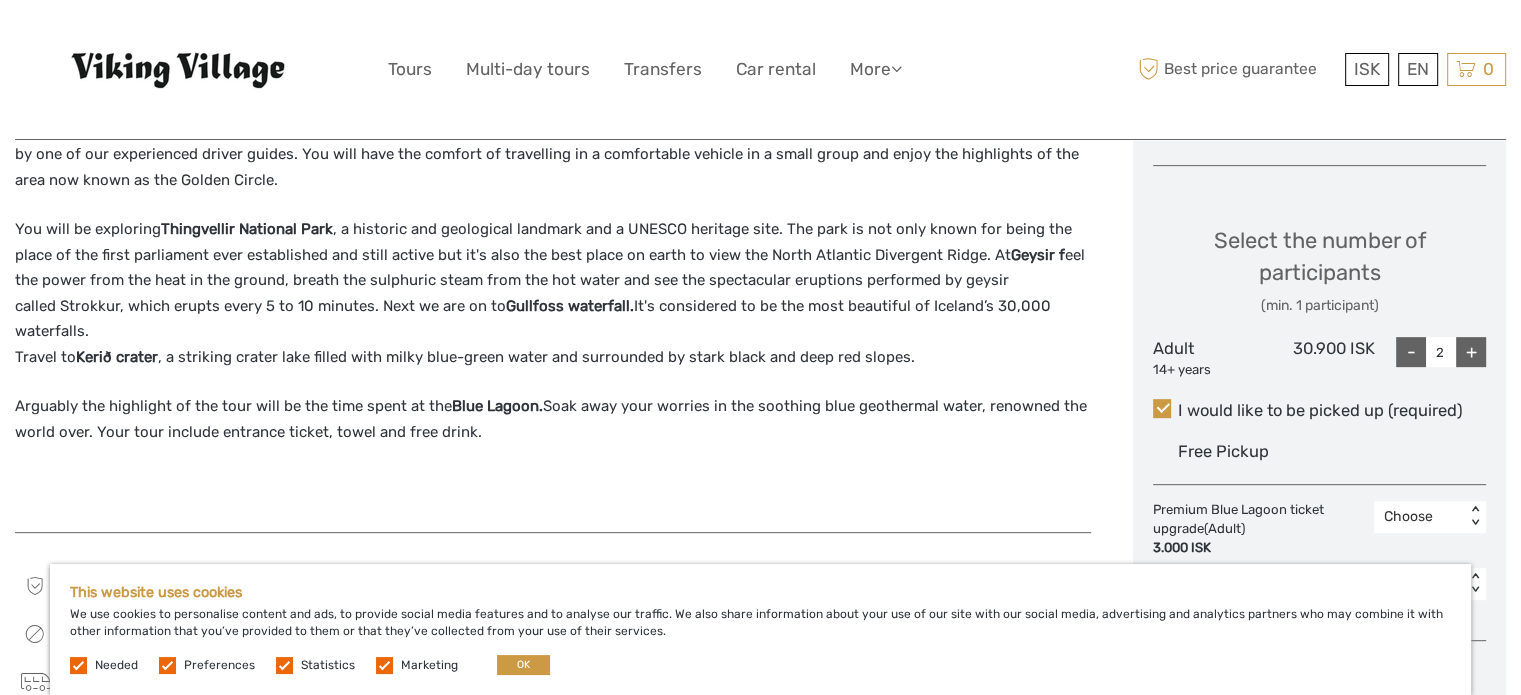 click on "+" at bounding box center [1471, 352] 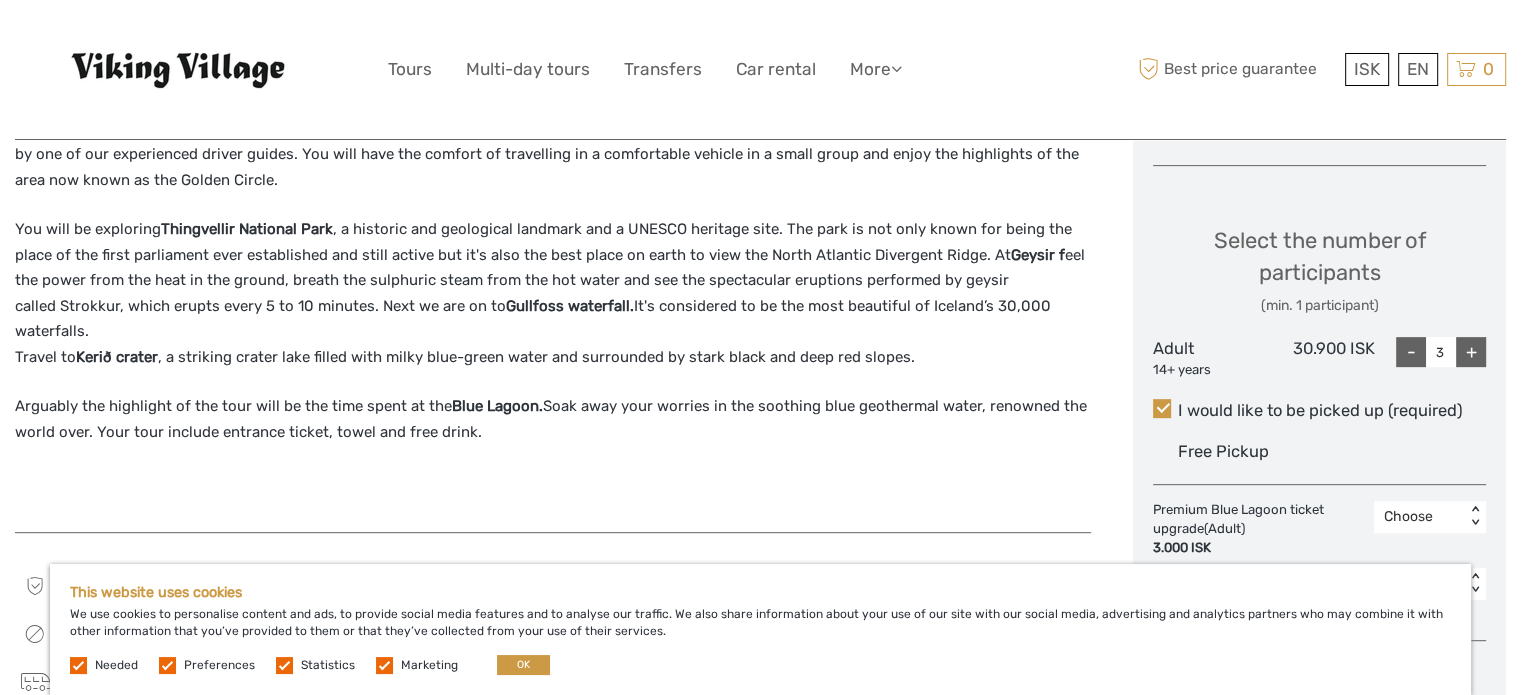 click on "+" at bounding box center (1471, 352) 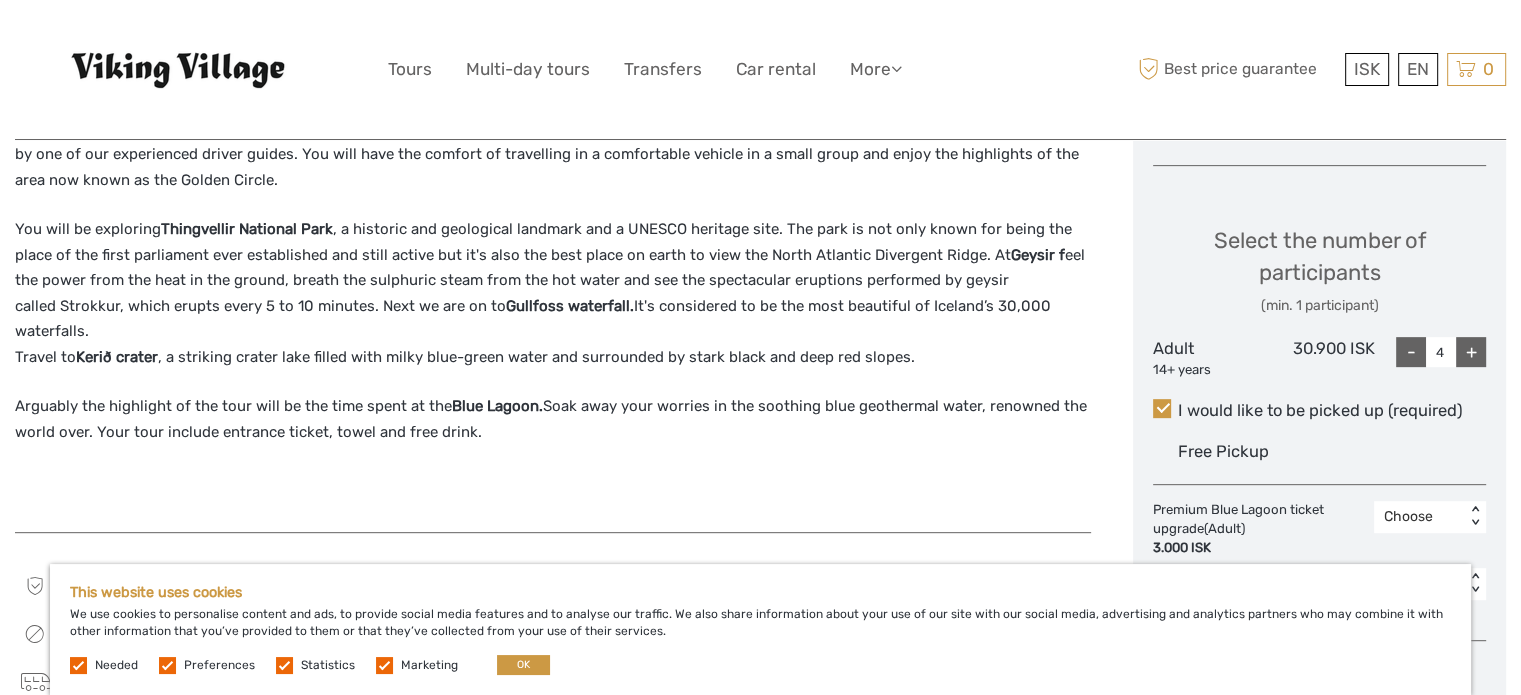 click on "+" at bounding box center [1471, 352] 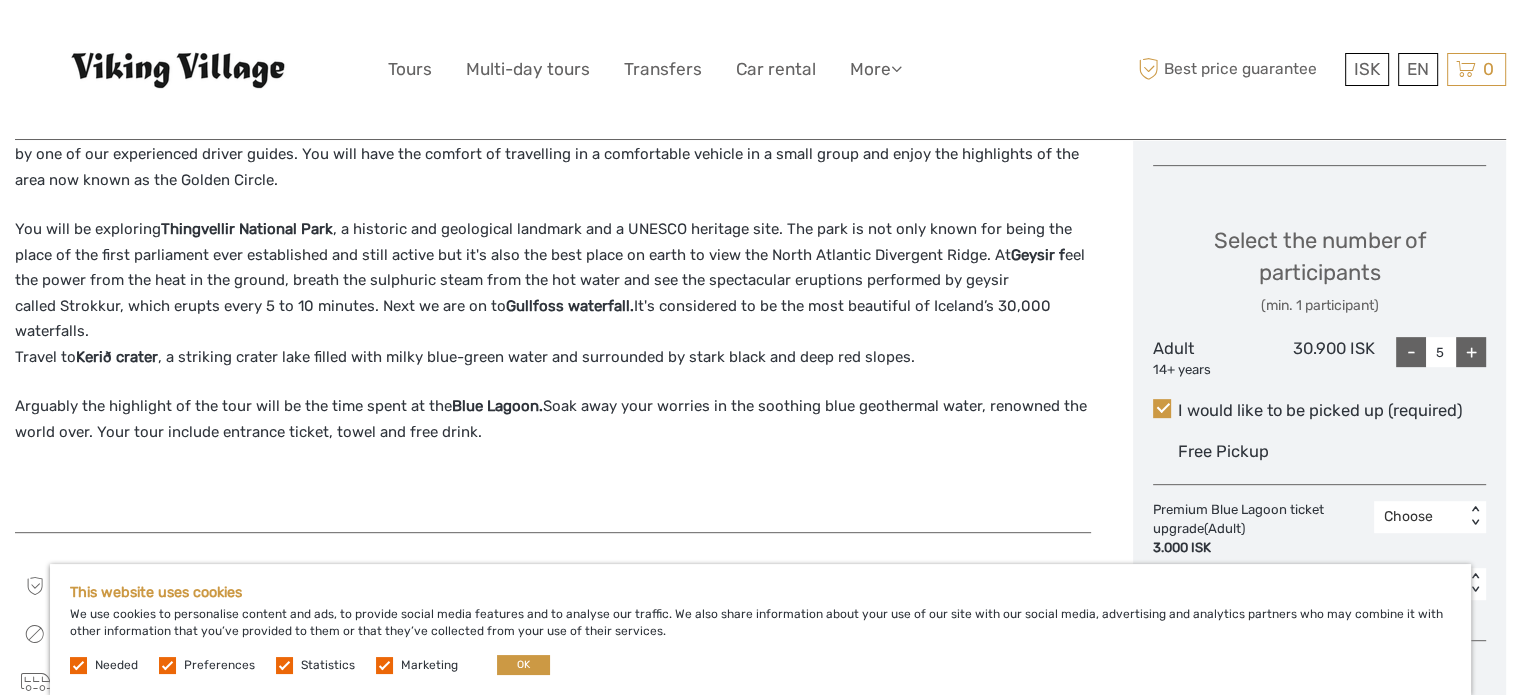 click on "+" at bounding box center [1471, 352] 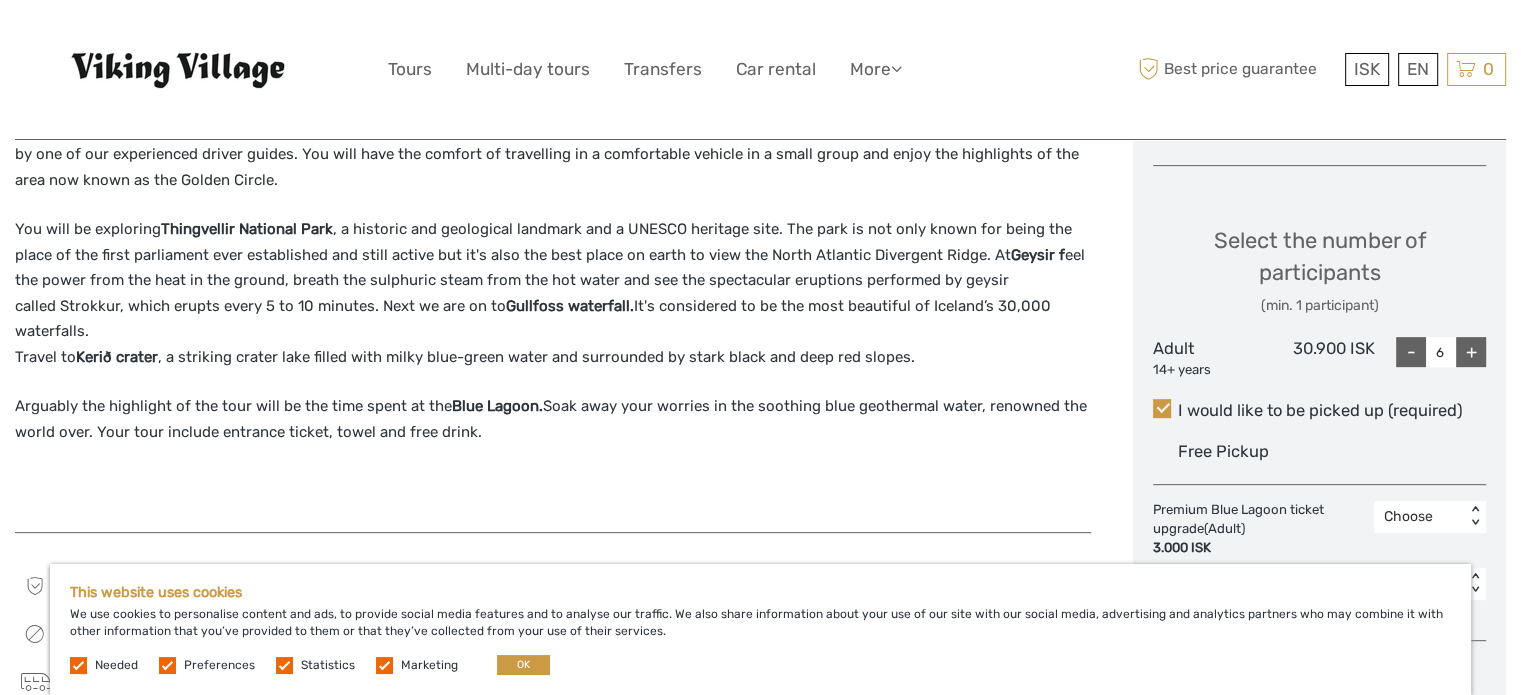 scroll, scrollTop: 900, scrollLeft: 0, axis: vertical 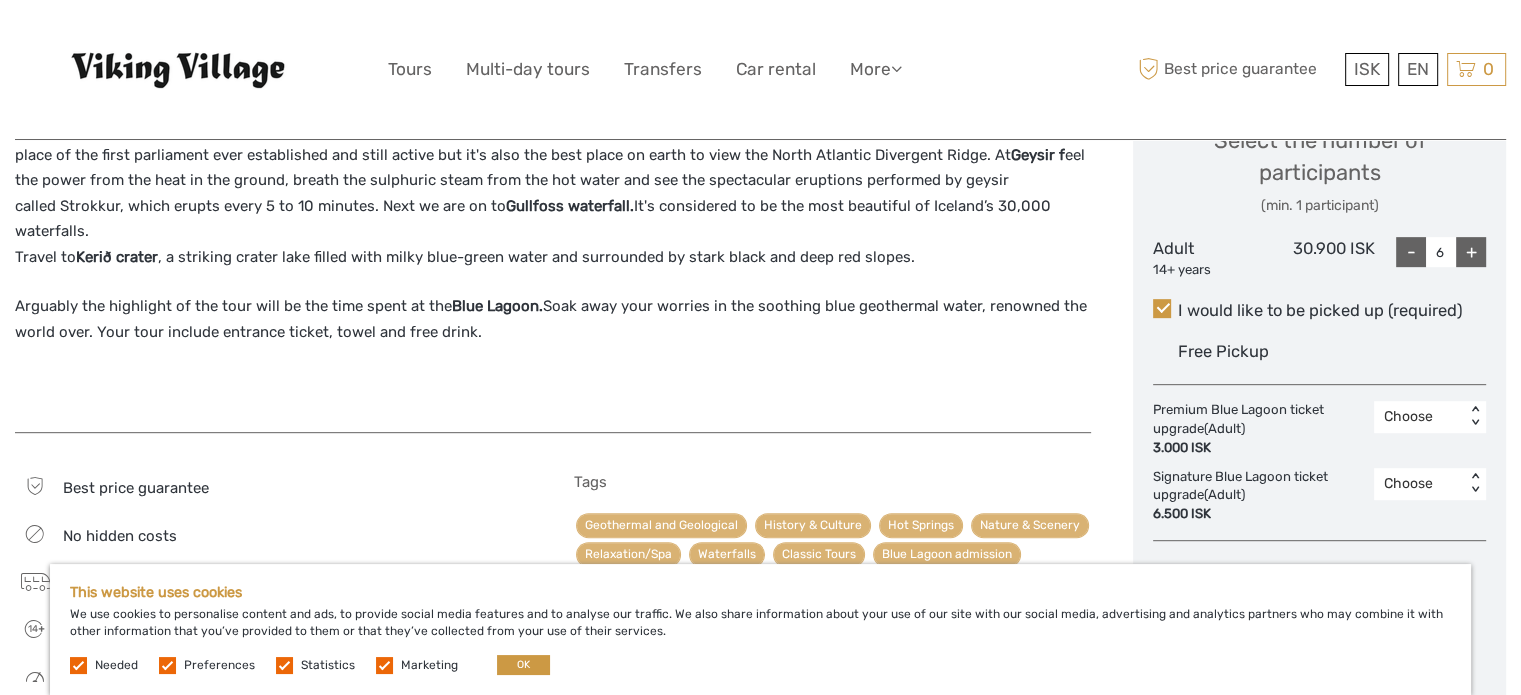 click on "Choose" at bounding box center [1419, 417] 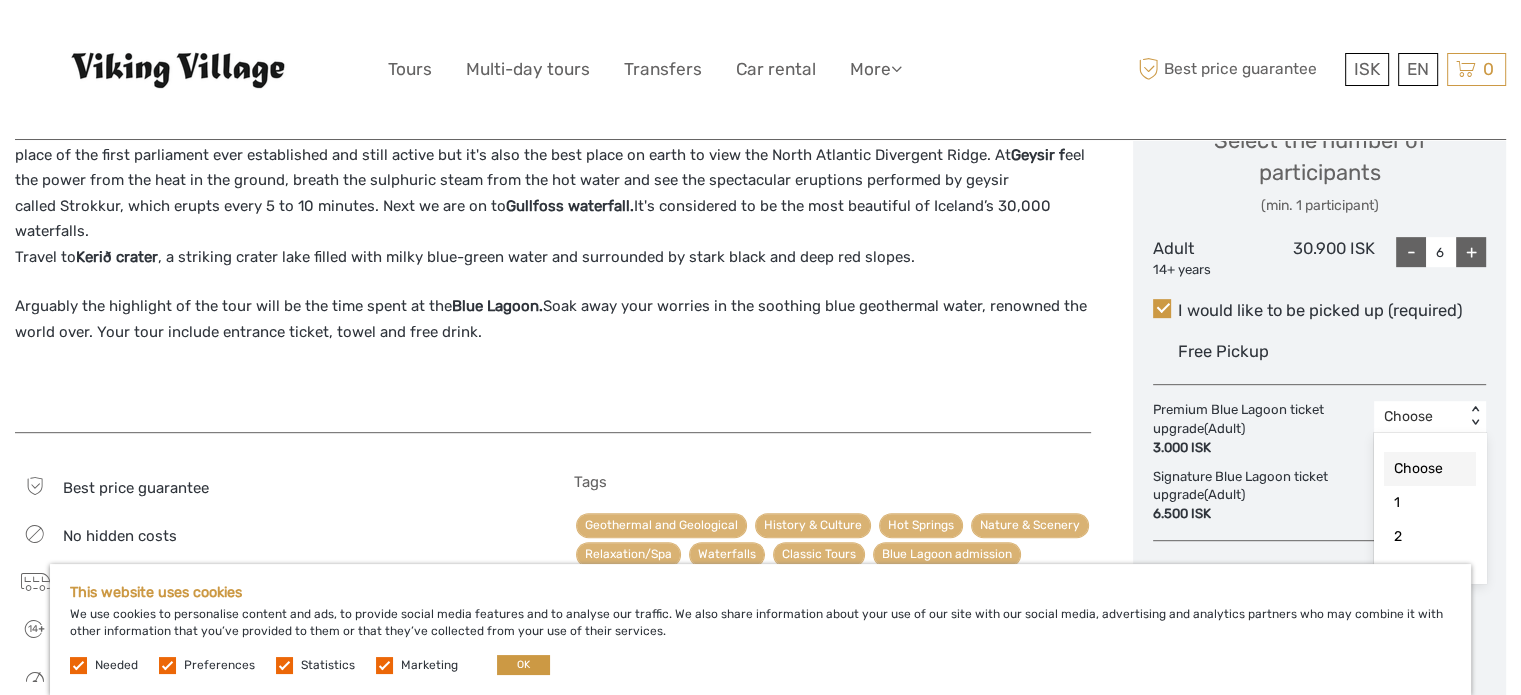 click on "Choose" at bounding box center [1419, 417] 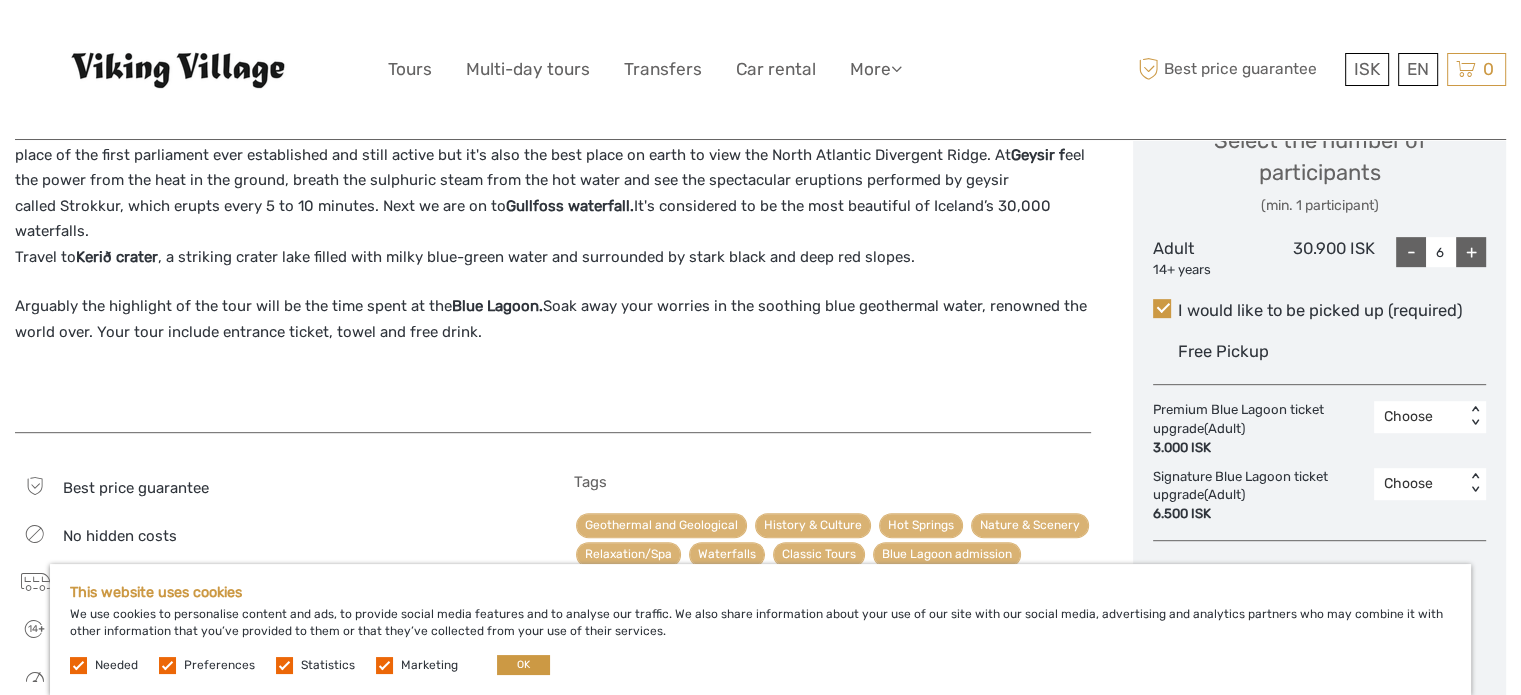 click on "Choose" at bounding box center [1419, 417] 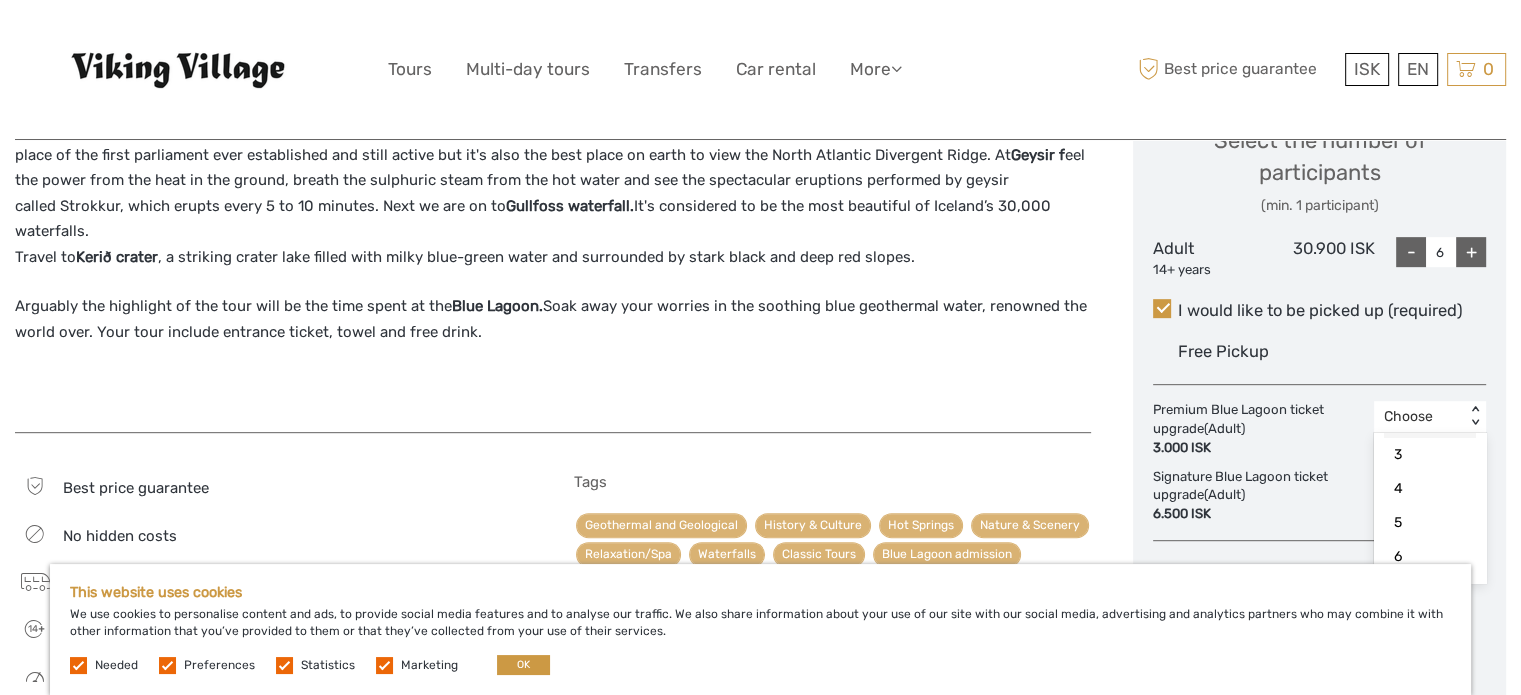 scroll, scrollTop: 125, scrollLeft: 0, axis: vertical 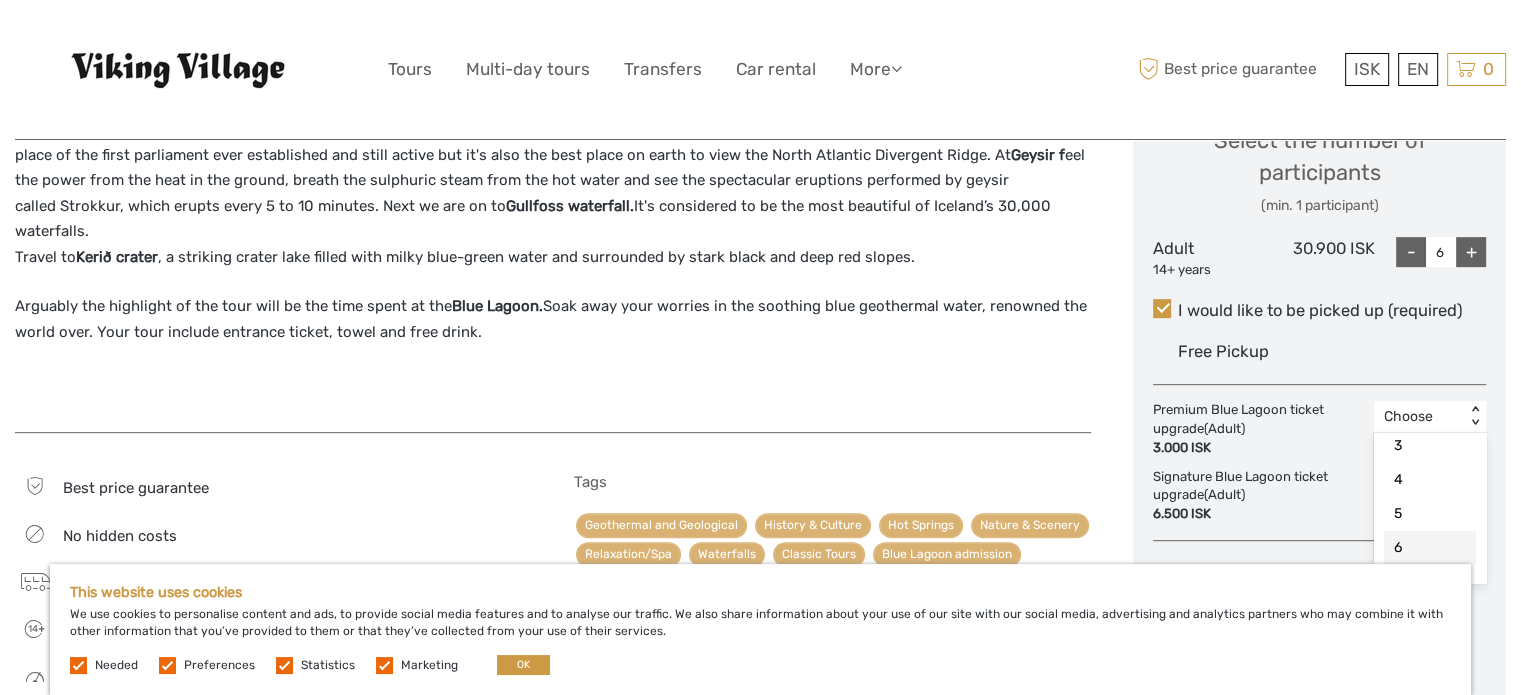 click on "6" at bounding box center [1430, 548] 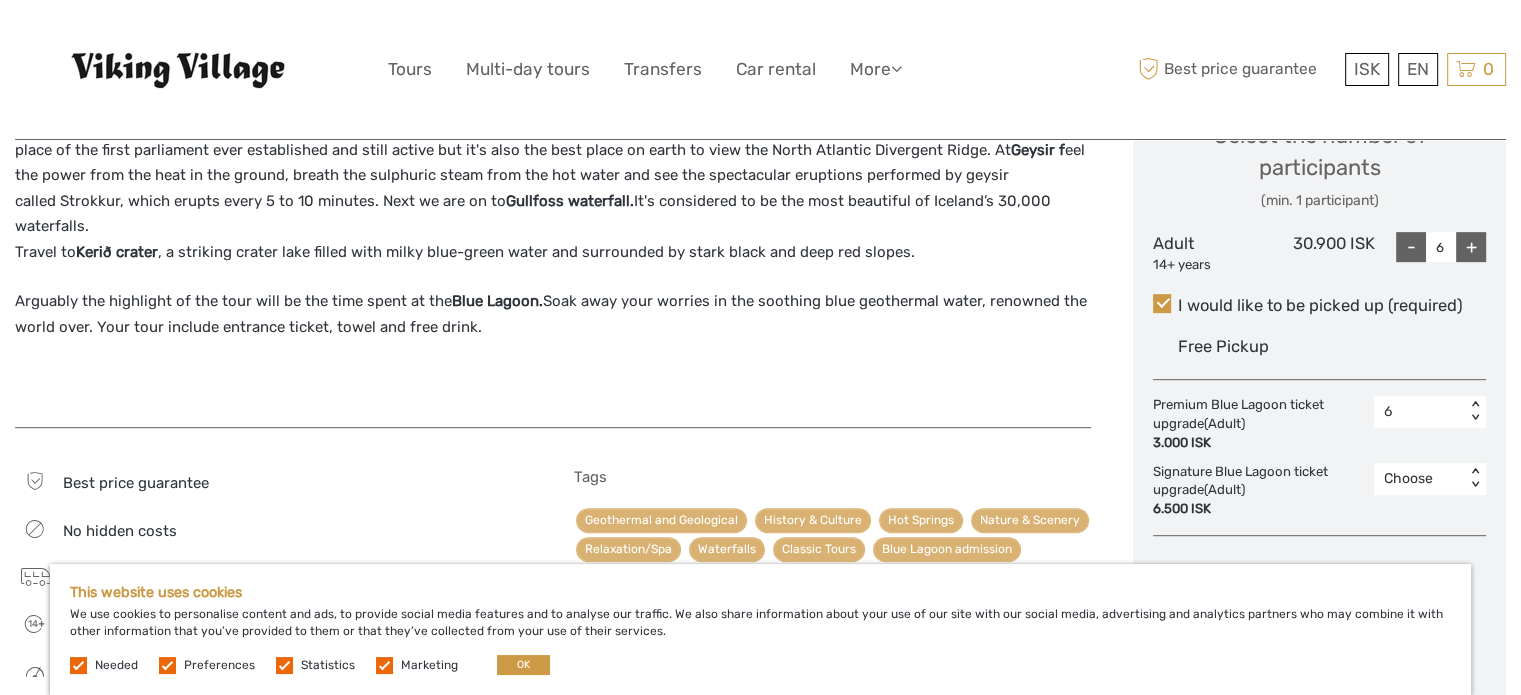 scroll, scrollTop: 1100, scrollLeft: 0, axis: vertical 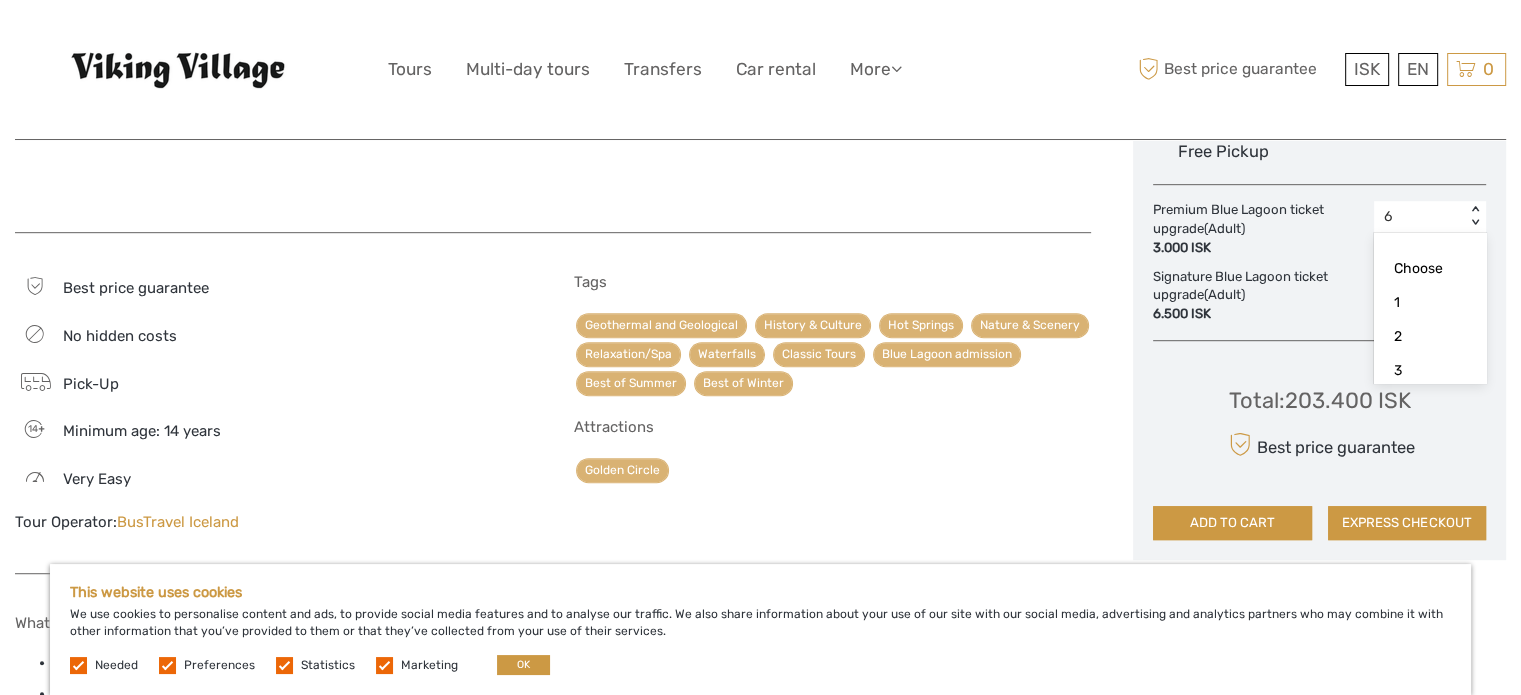 click on "6 < >" at bounding box center (1430, 217) 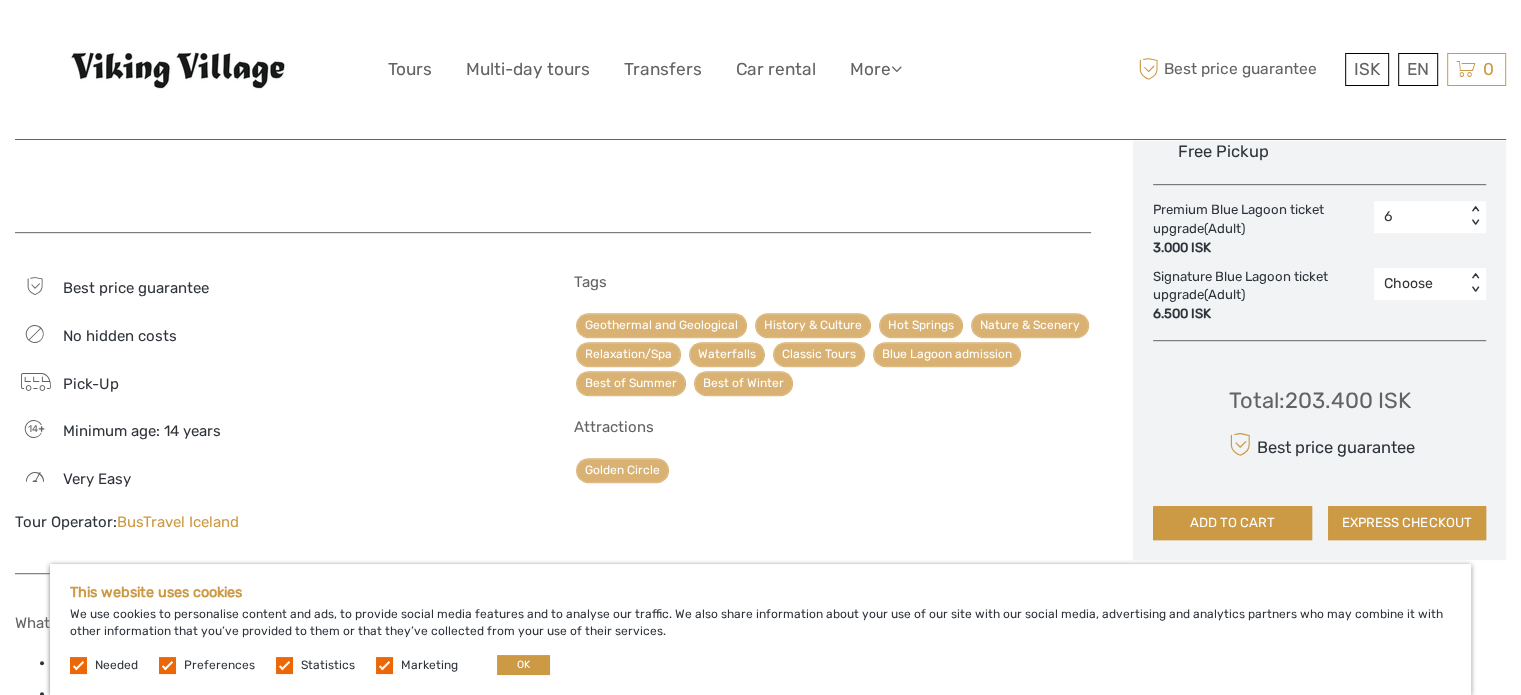 click on "6 < >" at bounding box center (1430, 217) 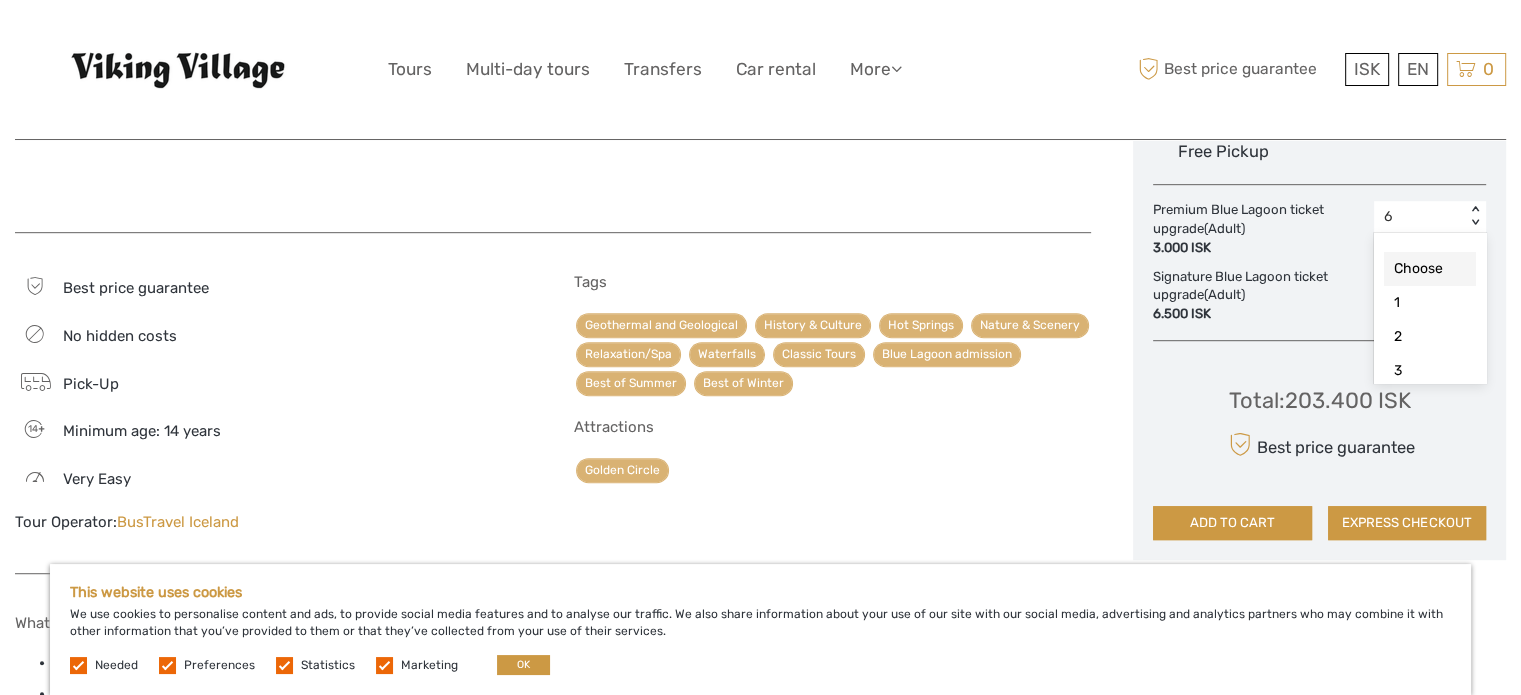 click on "Choose" at bounding box center [1430, 269] 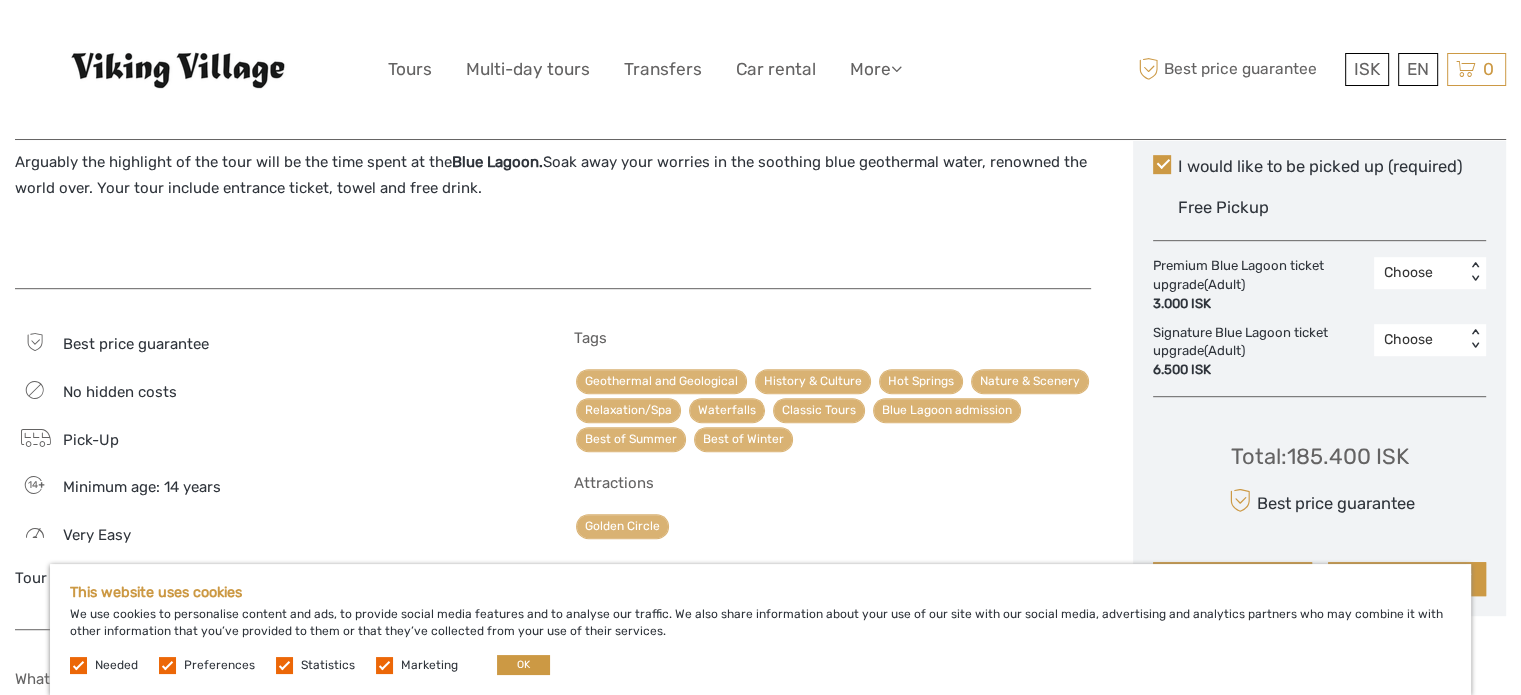 scroll, scrollTop: 1000, scrollLeft: 0, axis: vertical 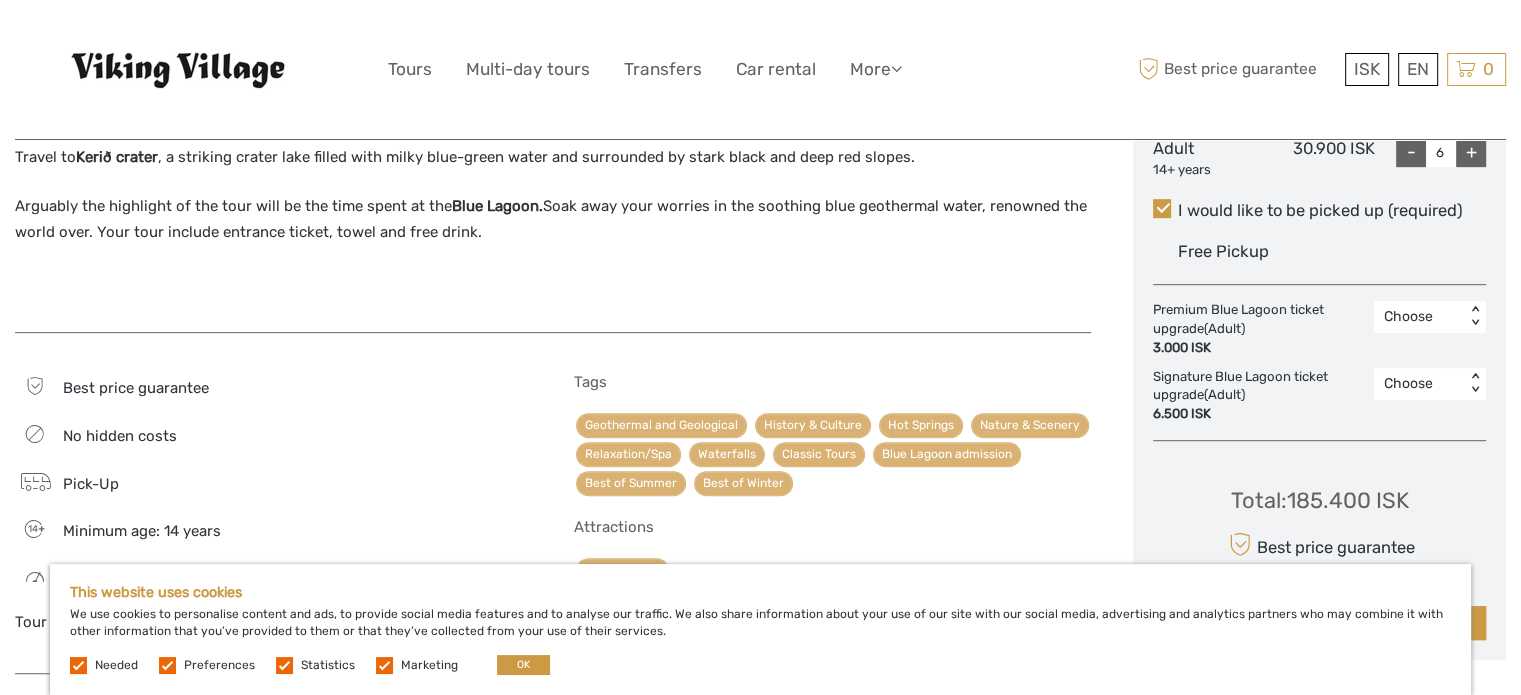 click on "-" at bounding box center [1411, 152] 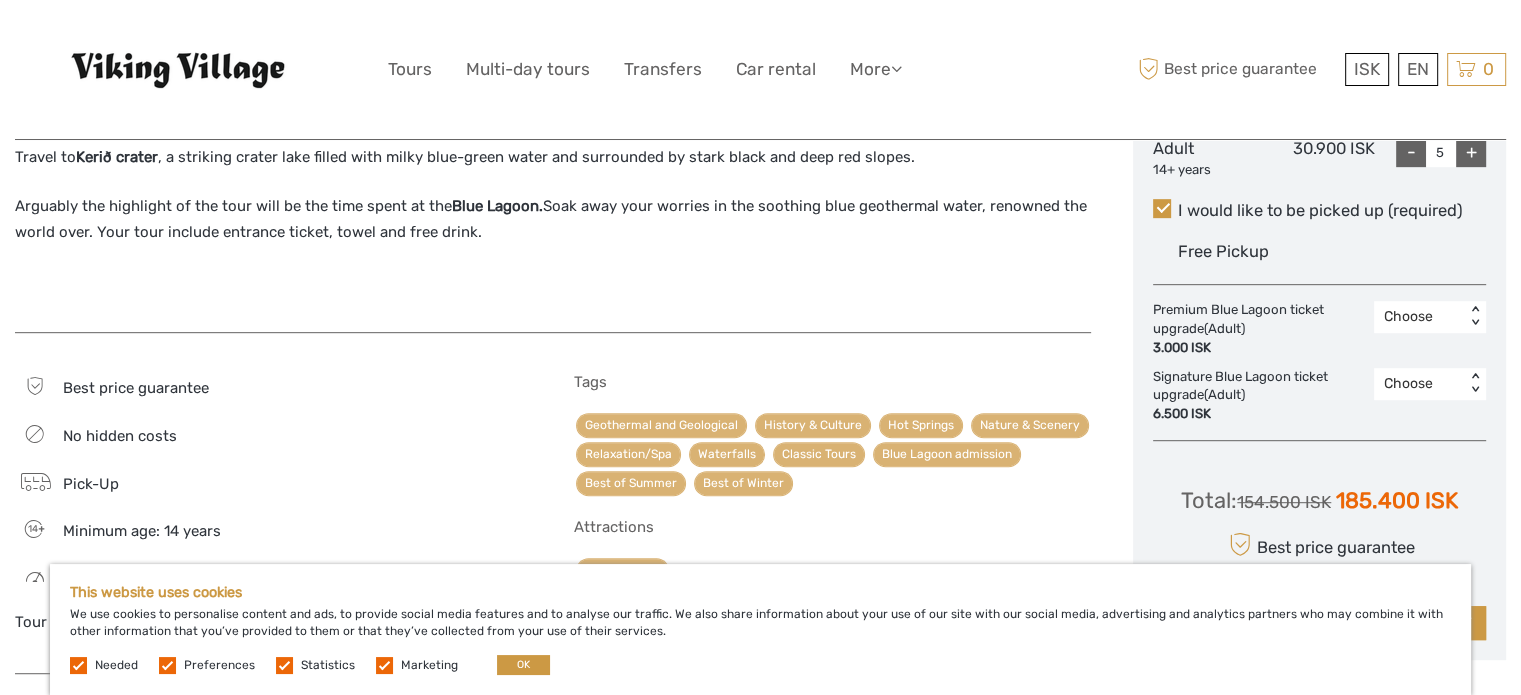click on "-" at bounding box center [1411, 152] 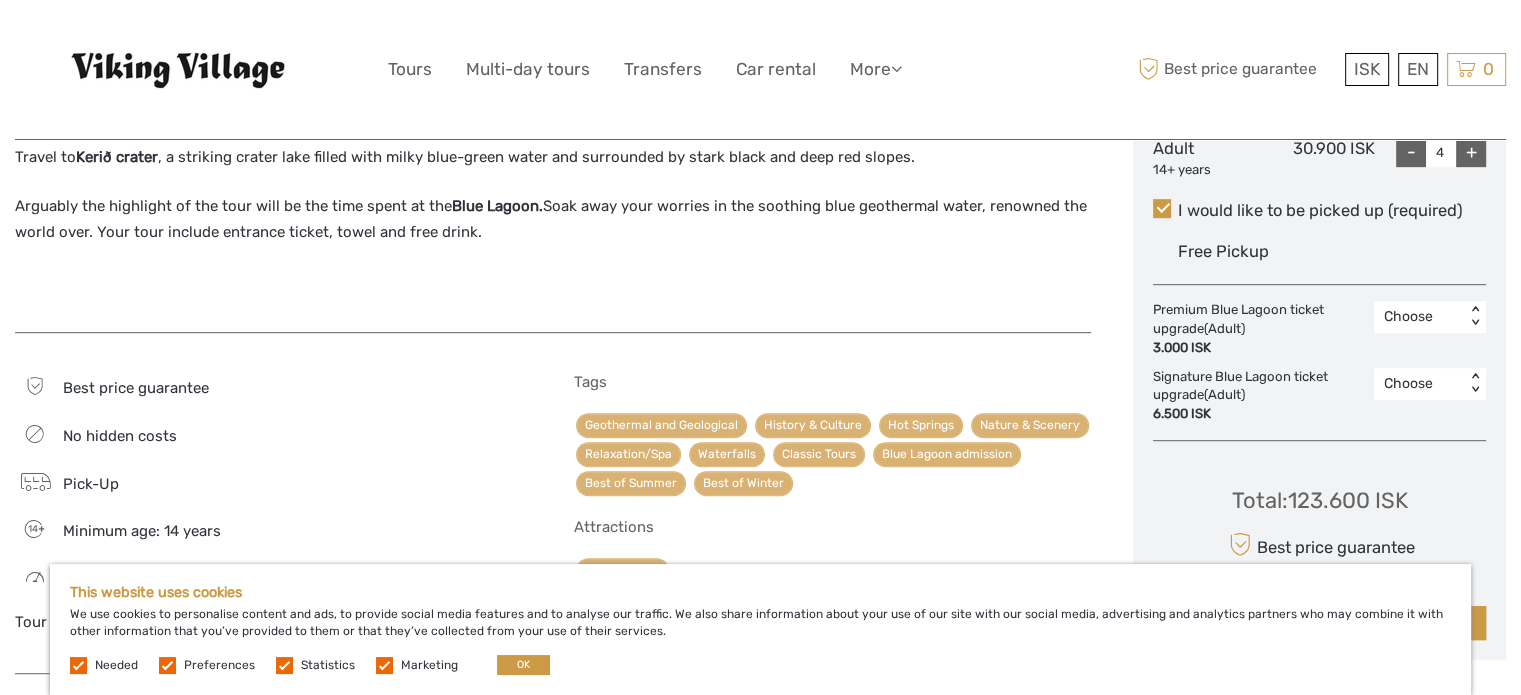 click on "-" at bounding box center [1411, 152] 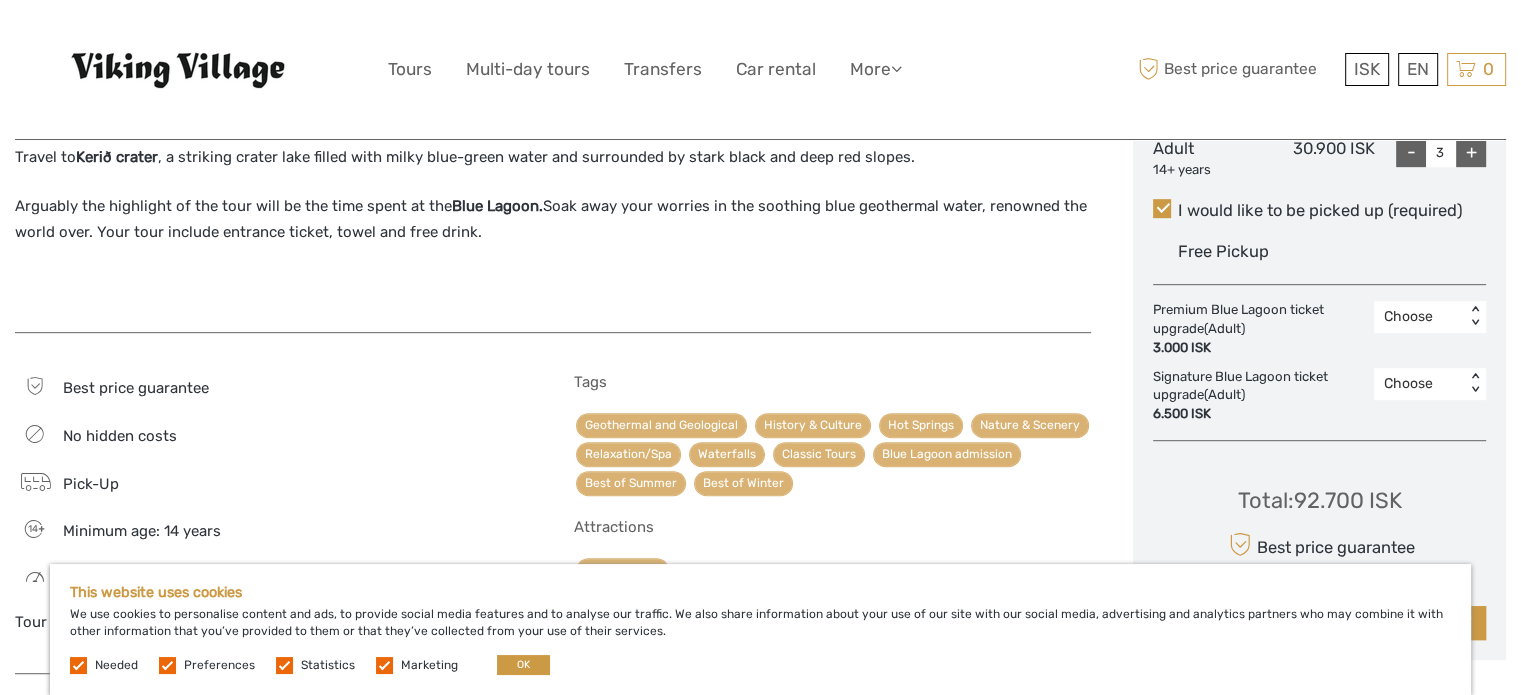 click on "-" at bounding box center [1411, 152] 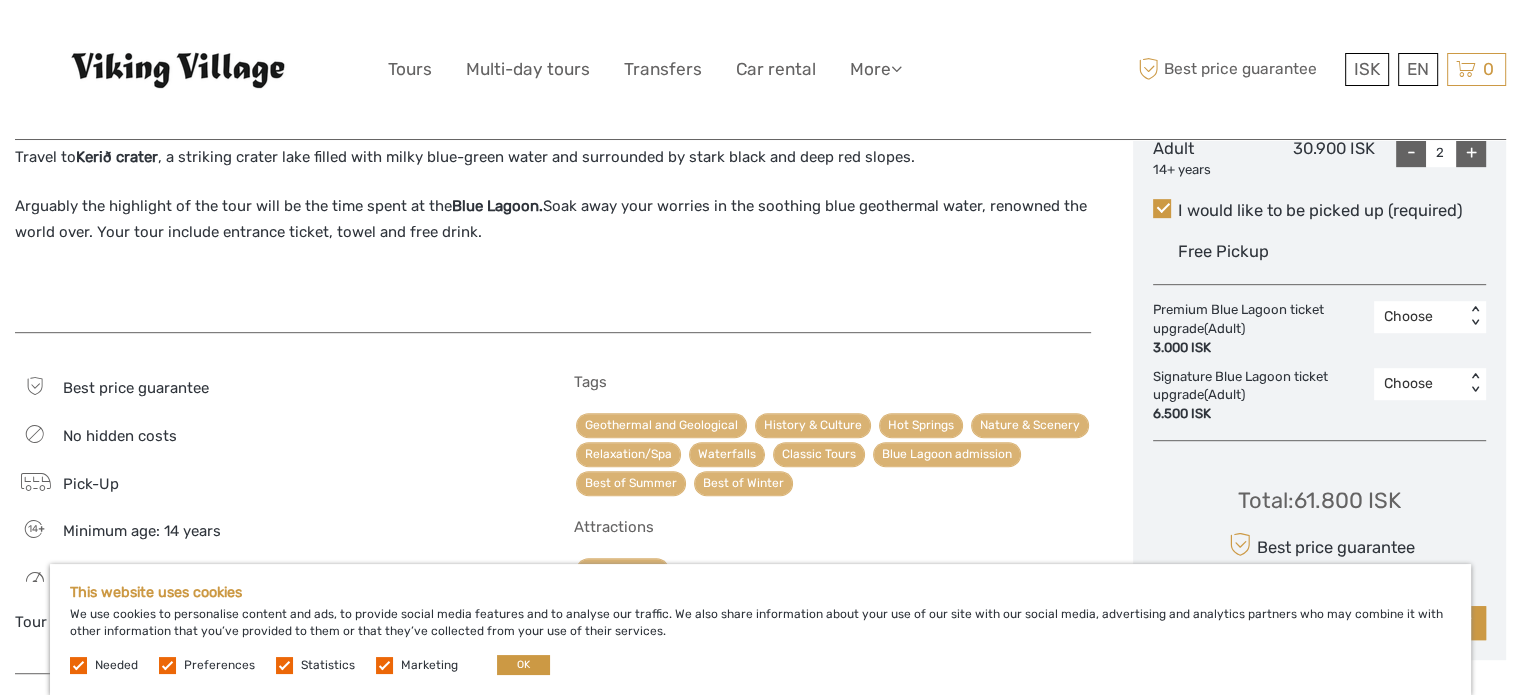 click on "-" at bounding box center (1411, 152) 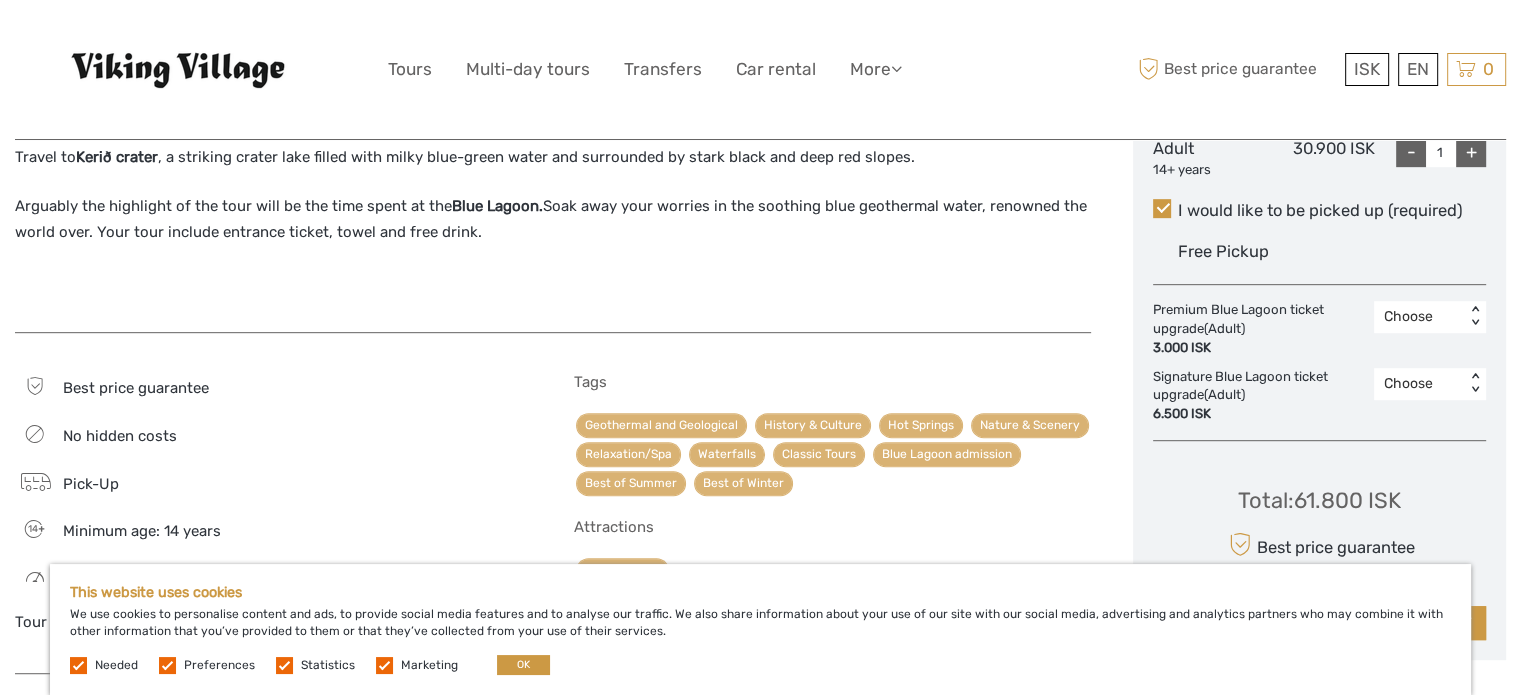 click on "-" at bounding box center (1411, 152) 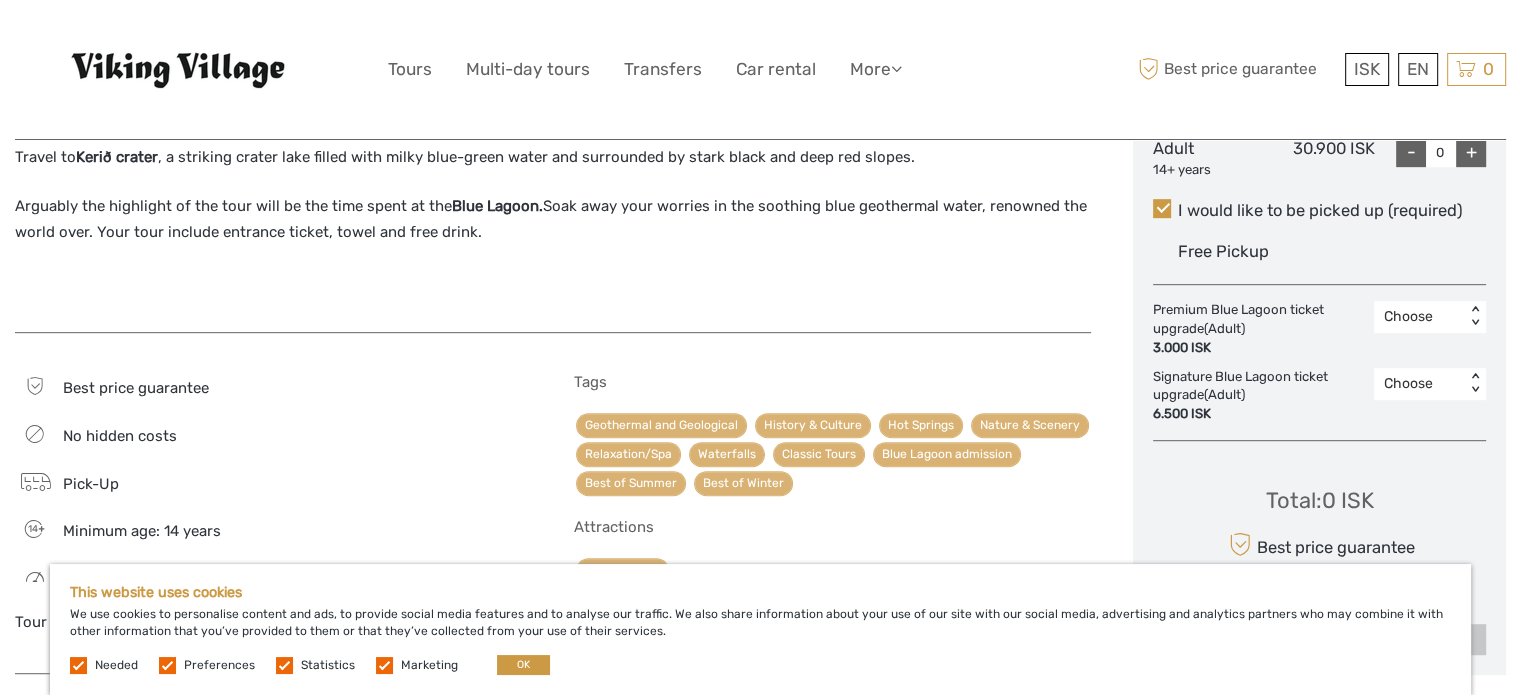 click on "-" at bounding box center (1411, 152) 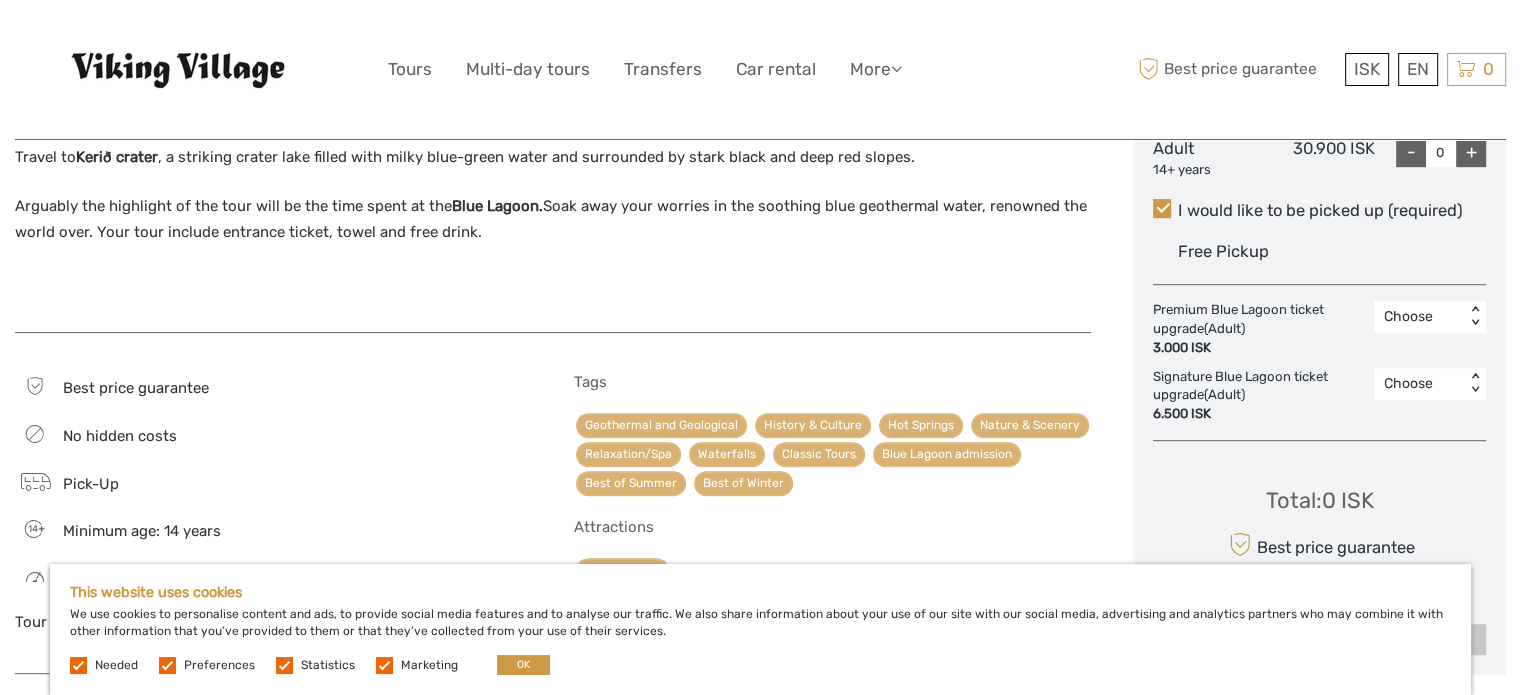 click on "+" at bounding box center (1471, 152) 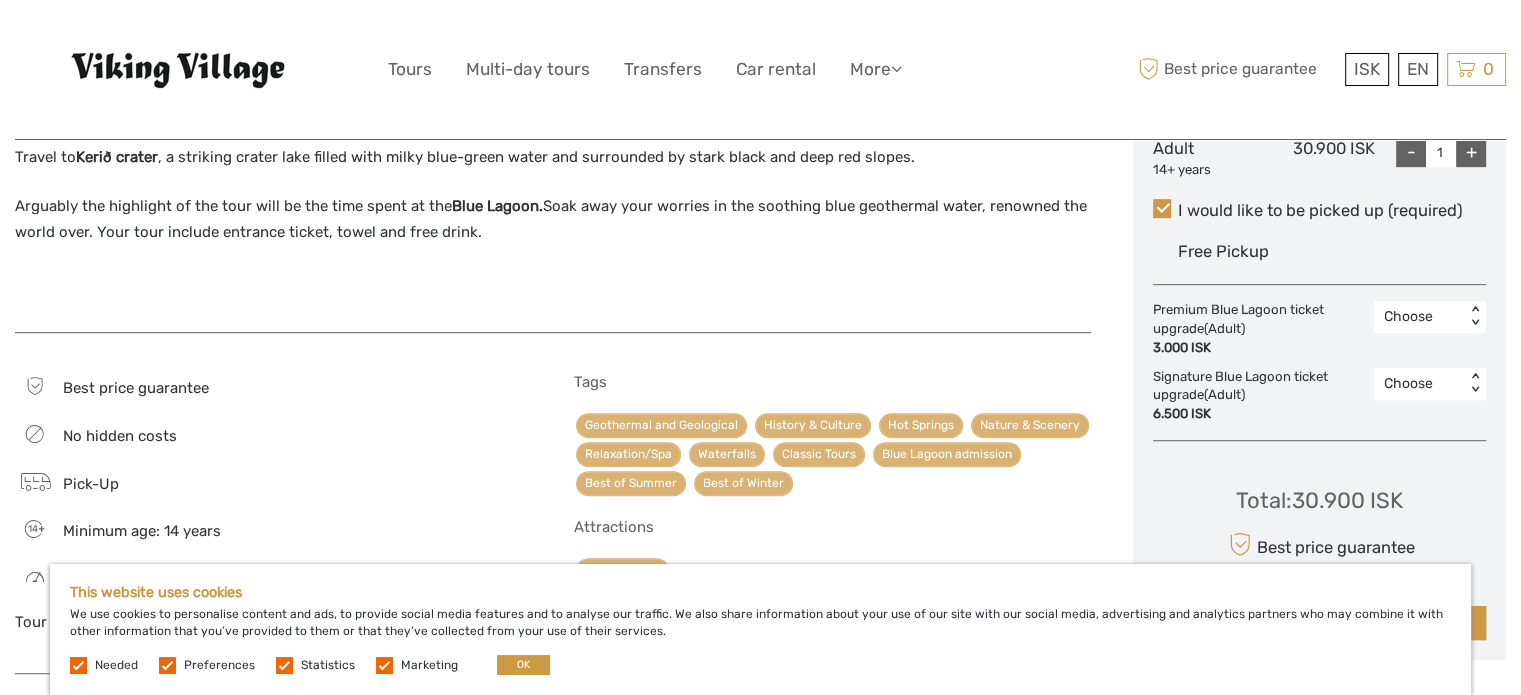 click on "+" at bounding box center [1471, 152] 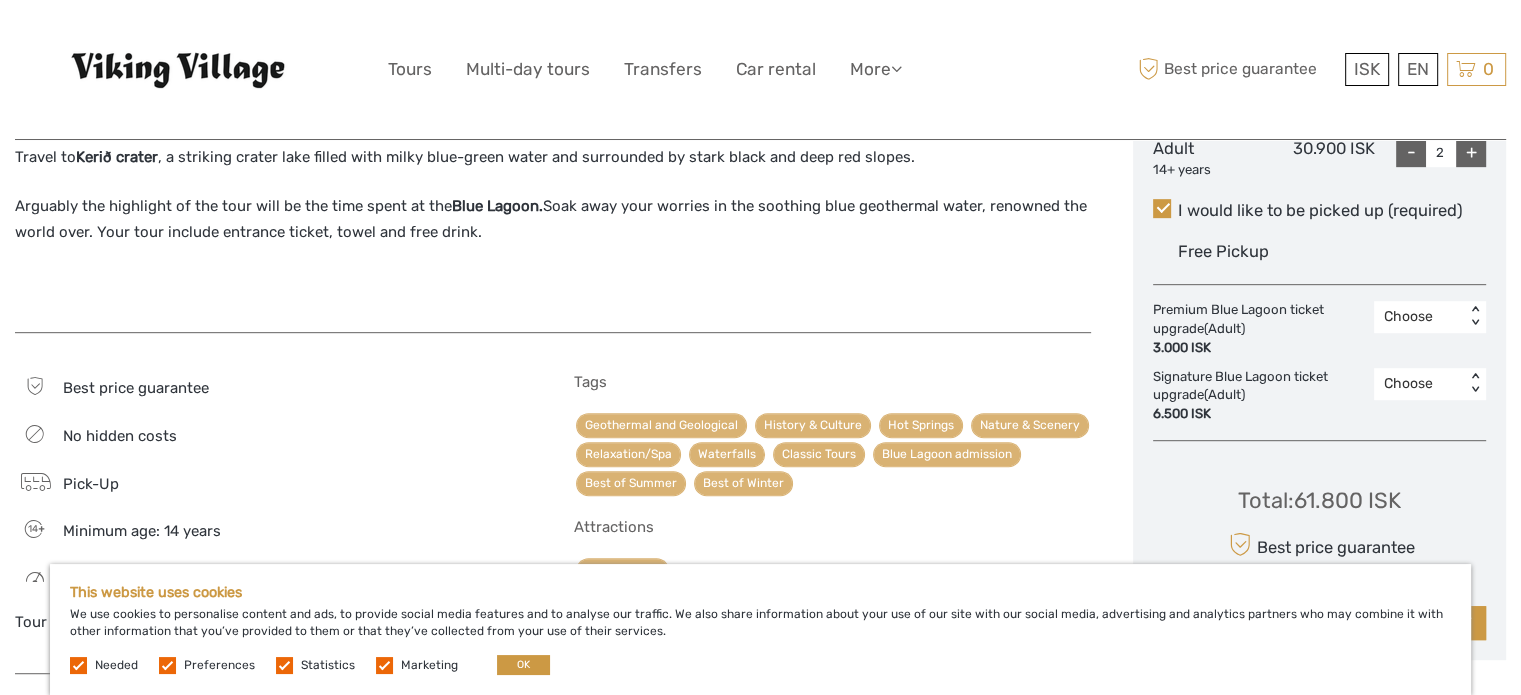 click on "-" at bounding box center [1411, 152] 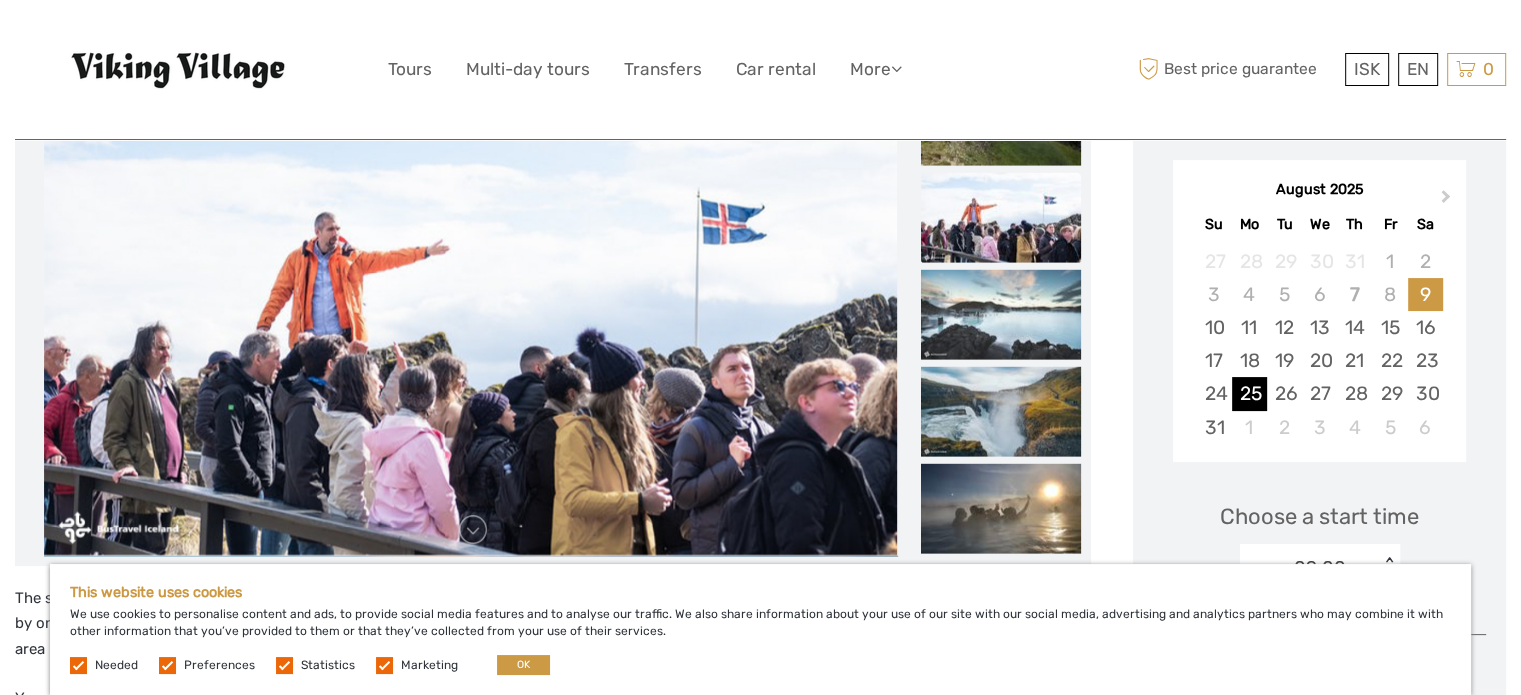 scroll, scrollTop: 300, scrollLeft: 0, axis: vertical 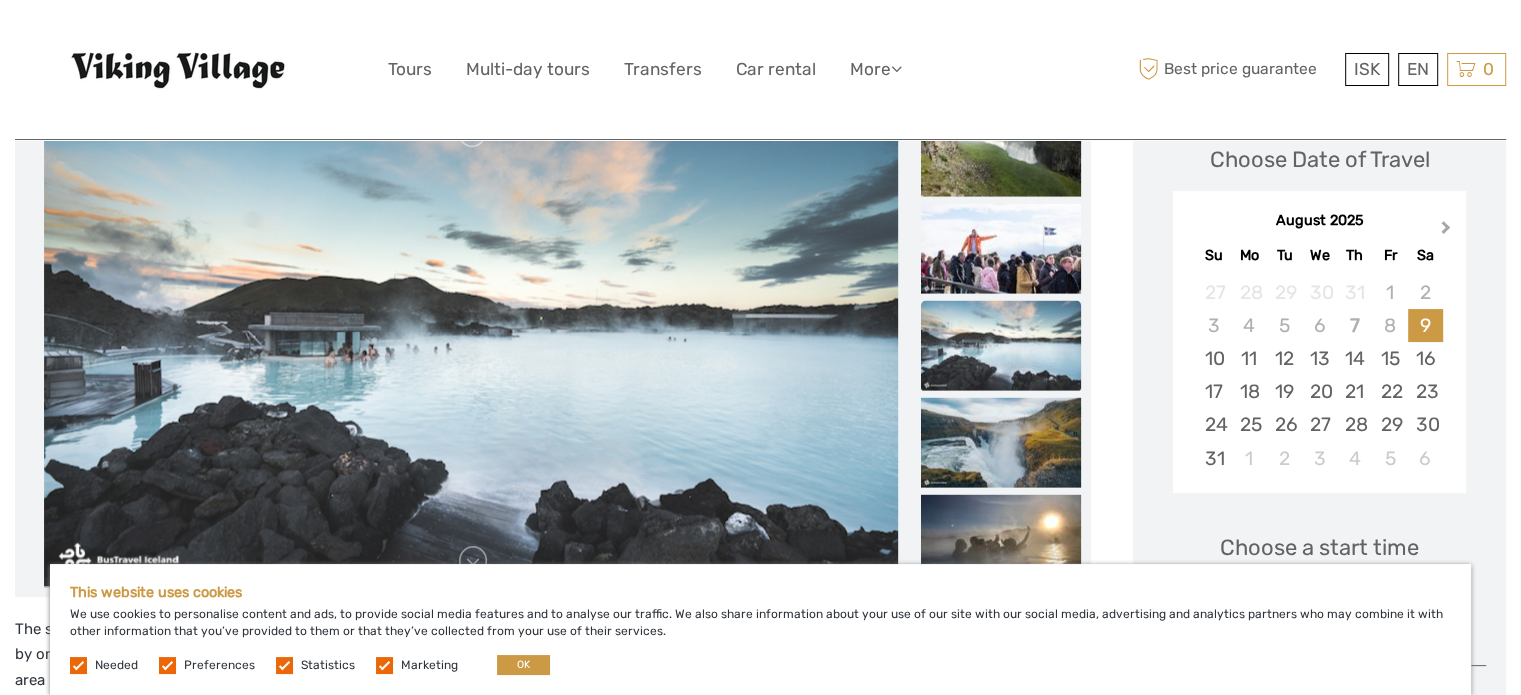 click on "Next Month" at bounding box center (1446, 231) 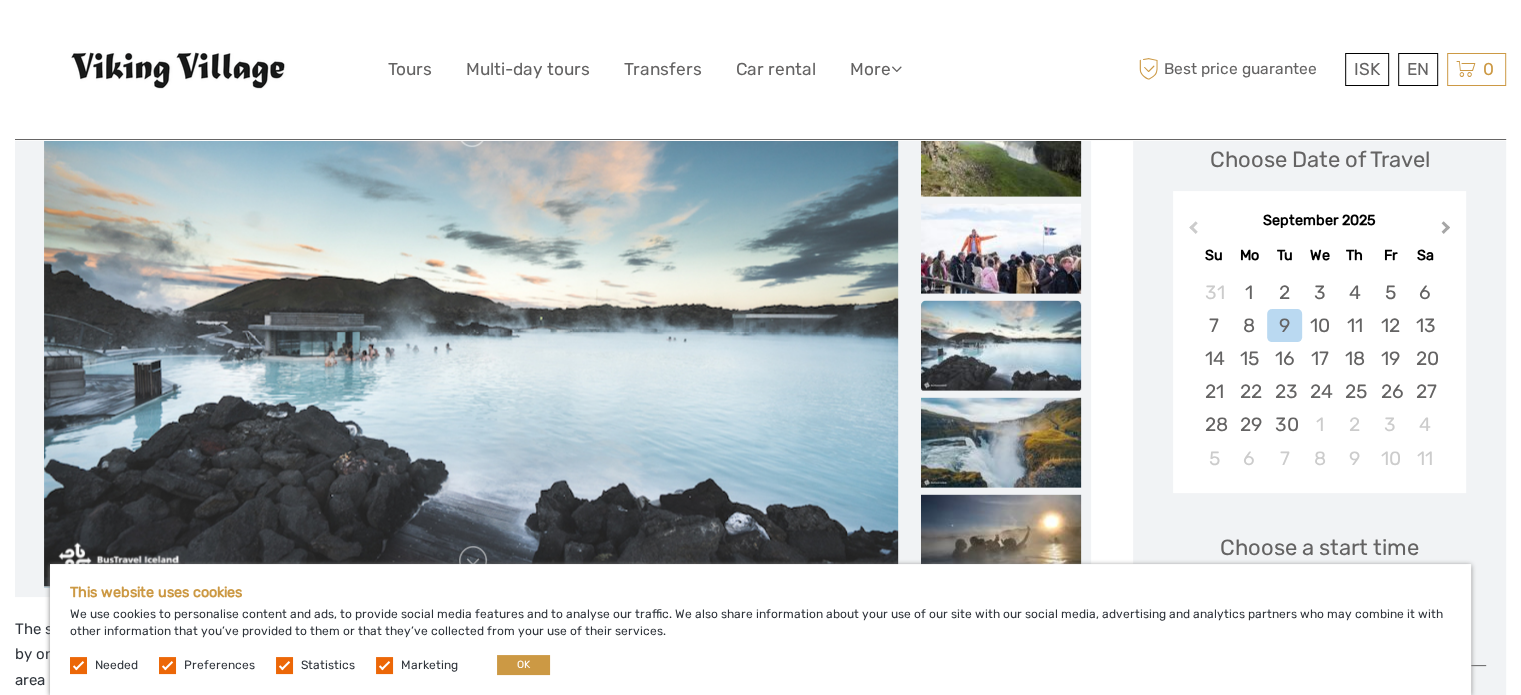click on "Next Month" at bounding box center (1446, 231) 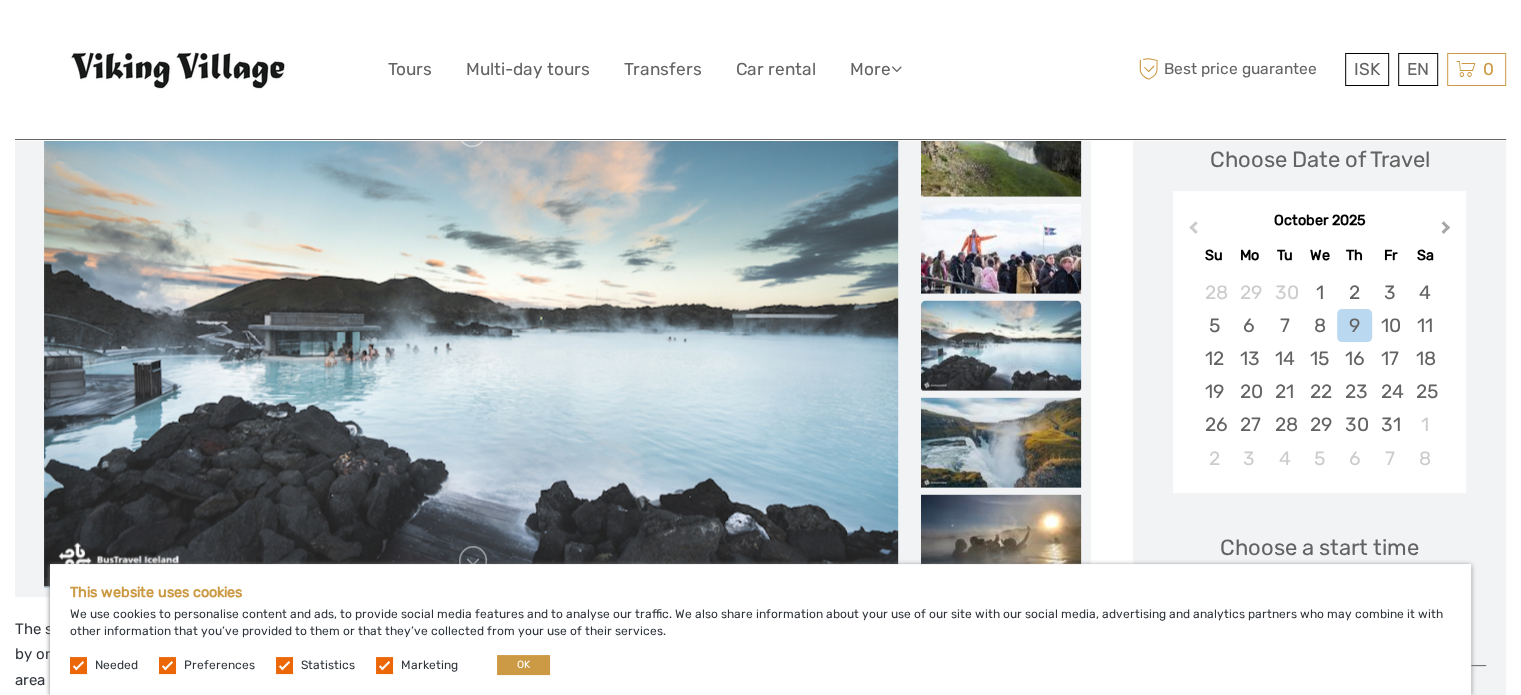 click on "Next Month" at bounding box center [1446, 231] 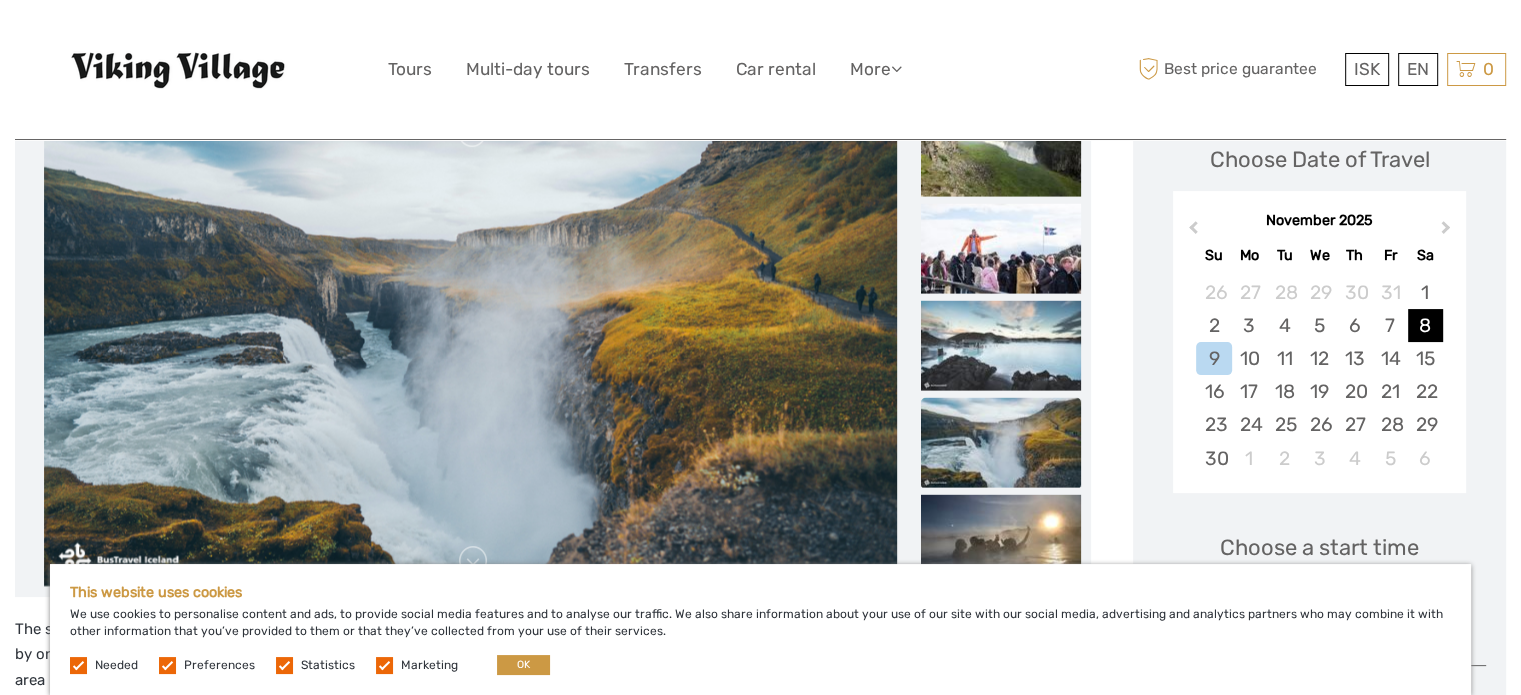 click on "8" at bounding box center [1425, 325] 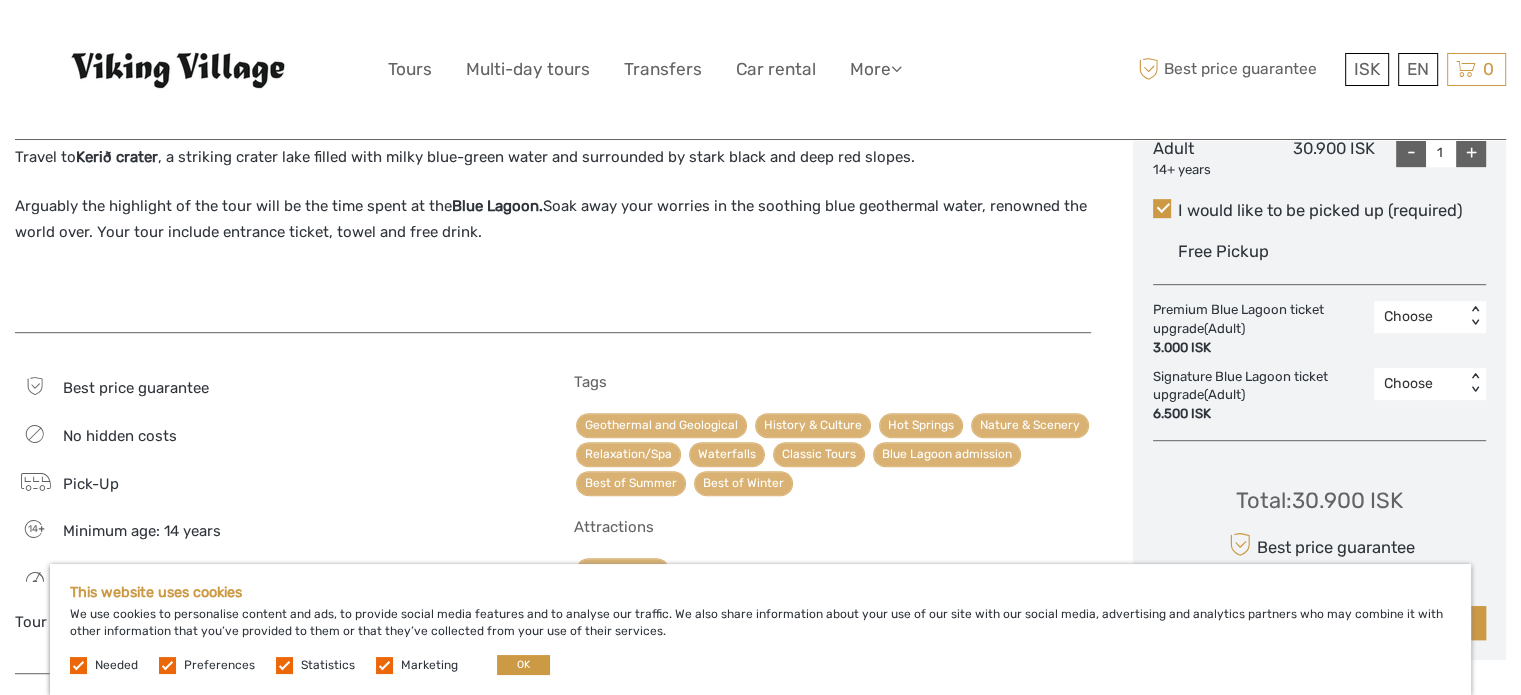 scroll, scrollTop: 900, scrollLeft: 0, axis: vertical 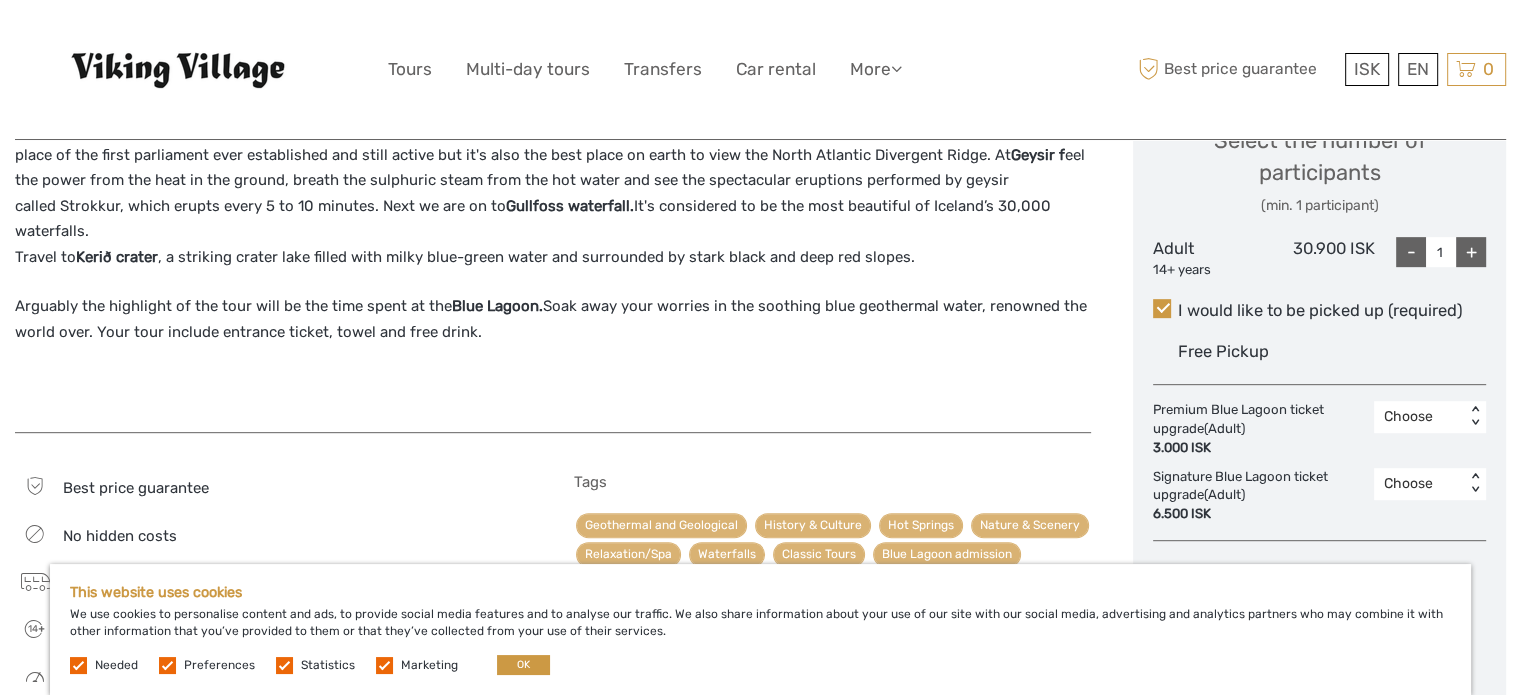 drag, startPoint x: 1370, startPoint y: 354, endPoint x: 1388, endPoint y: 323, distance: 35.846897 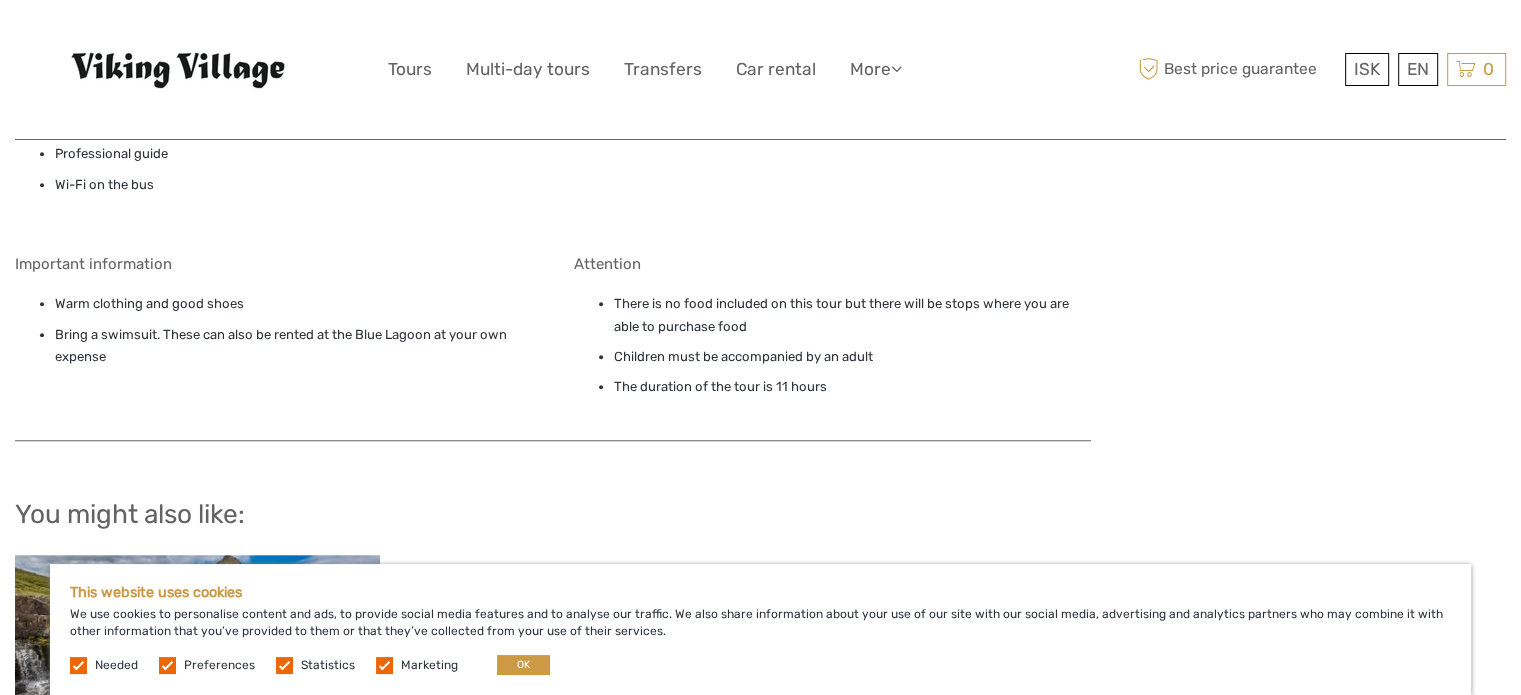 scroll, scrollTop: 1500, scrollLeft: 0, axis: vertical 